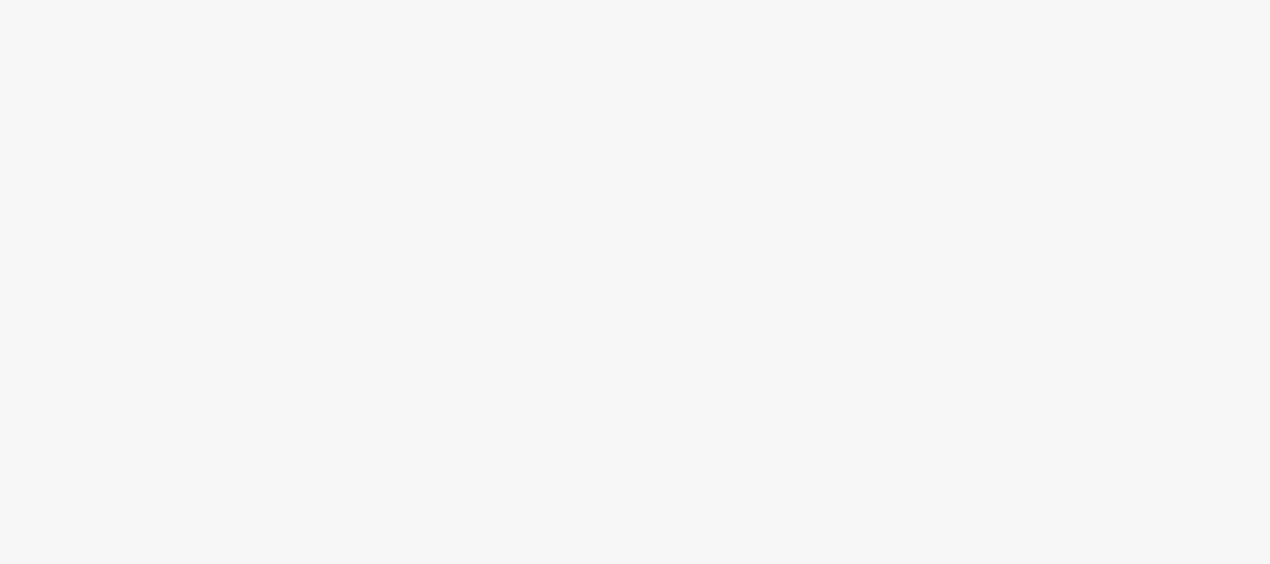 scroll, scrollTop: 0, scrollLeft: 0, axis: both 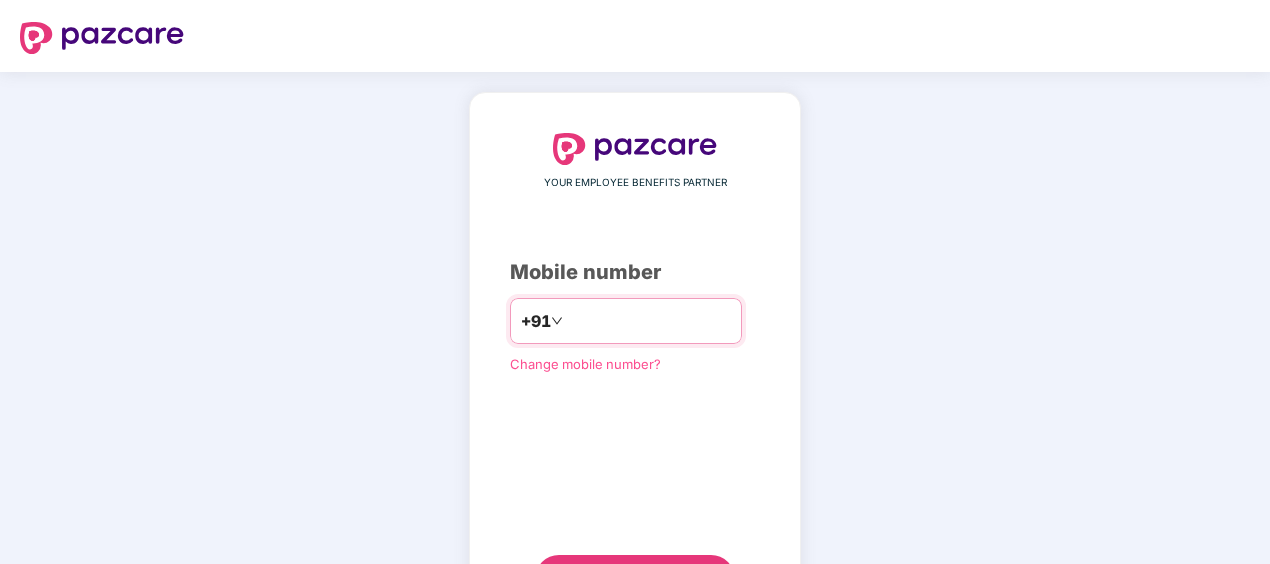 type on "**********" 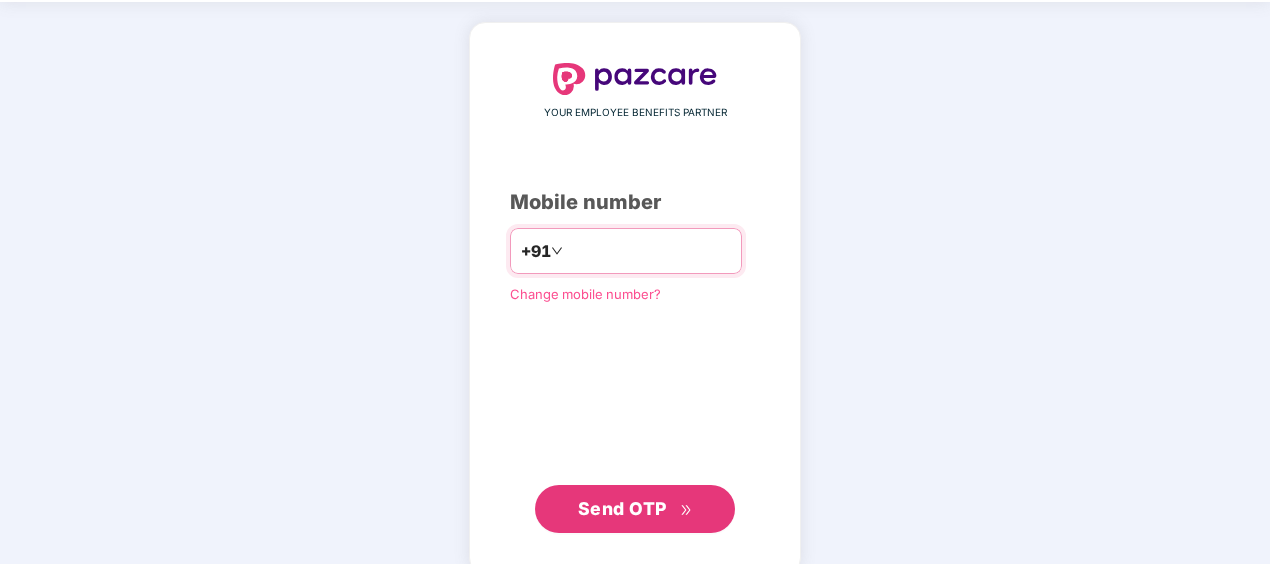 scroll, scrollTop: 98, scrollLeft: 0, axis: vertical 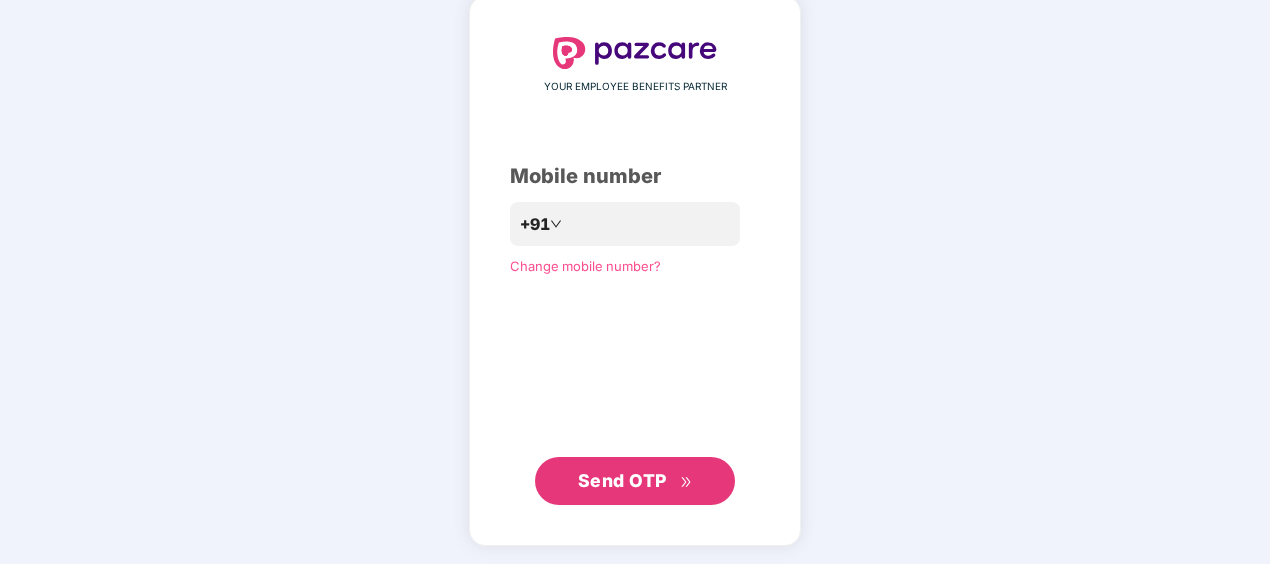 click on "Send OTP" at bounding box center (622, 480) 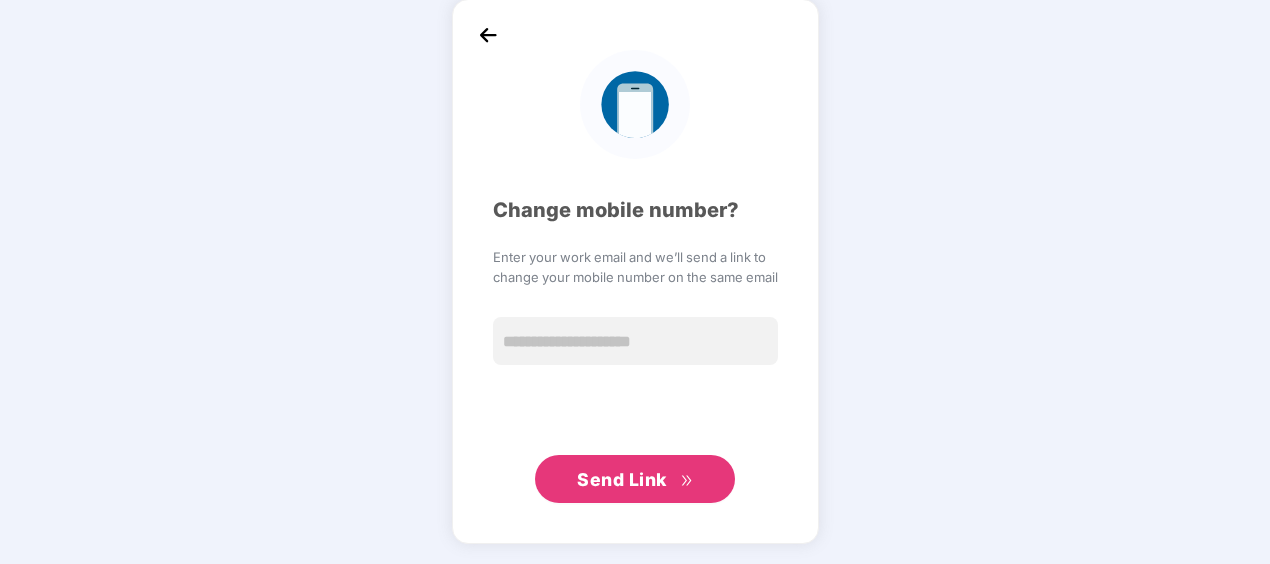 scroll, scrollTop: 88, scrollLeft: 0, axis: vertical 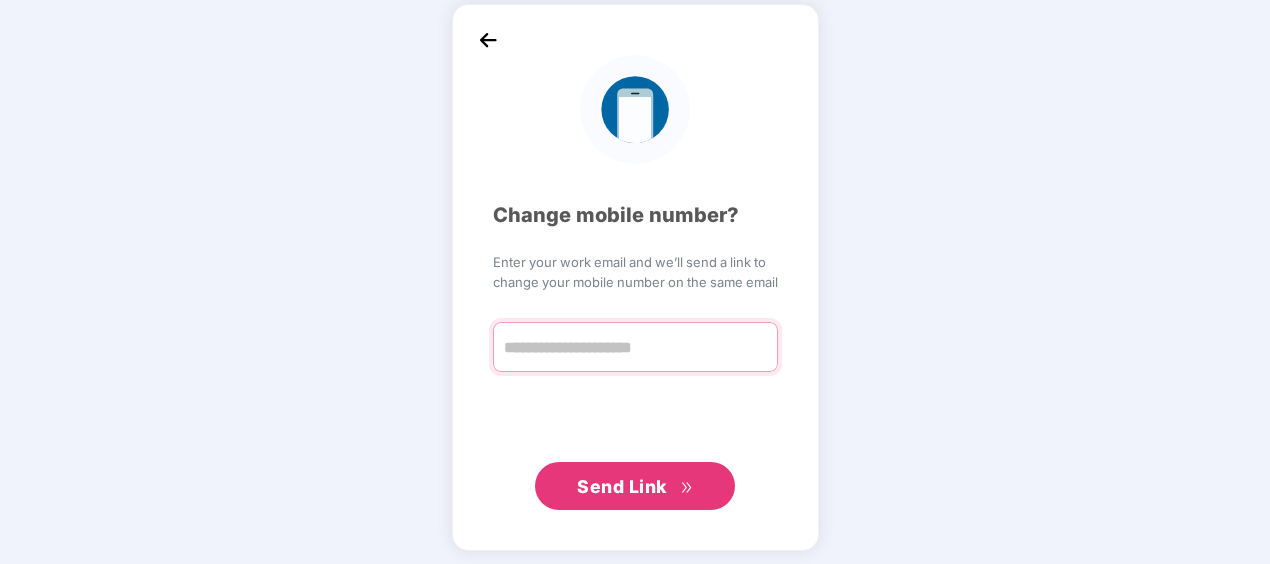 click at bounding box center [635, 347] 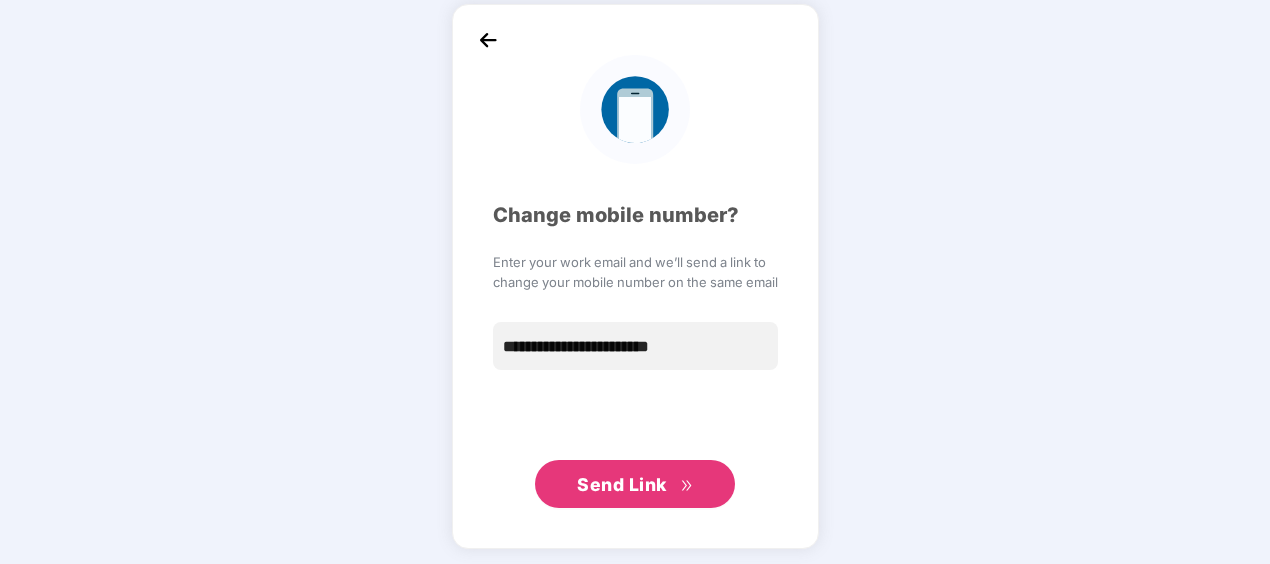 click on "Send Link" at bounding box center (622, 484) 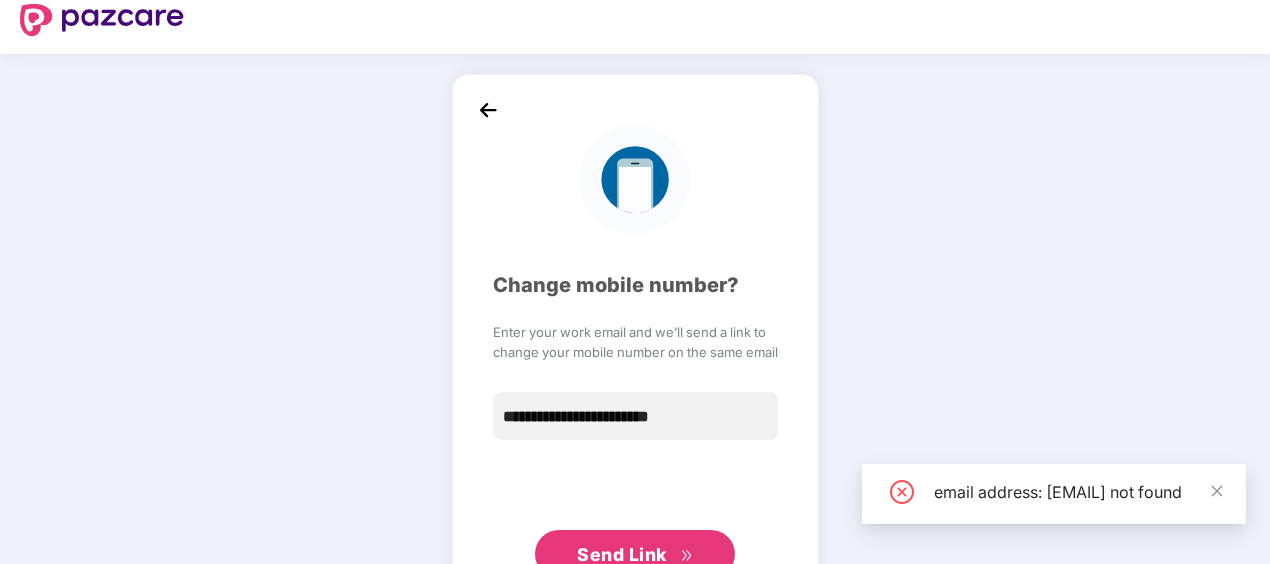 scroll, scrollTop: 0, scrollLeft: 0, axis: both 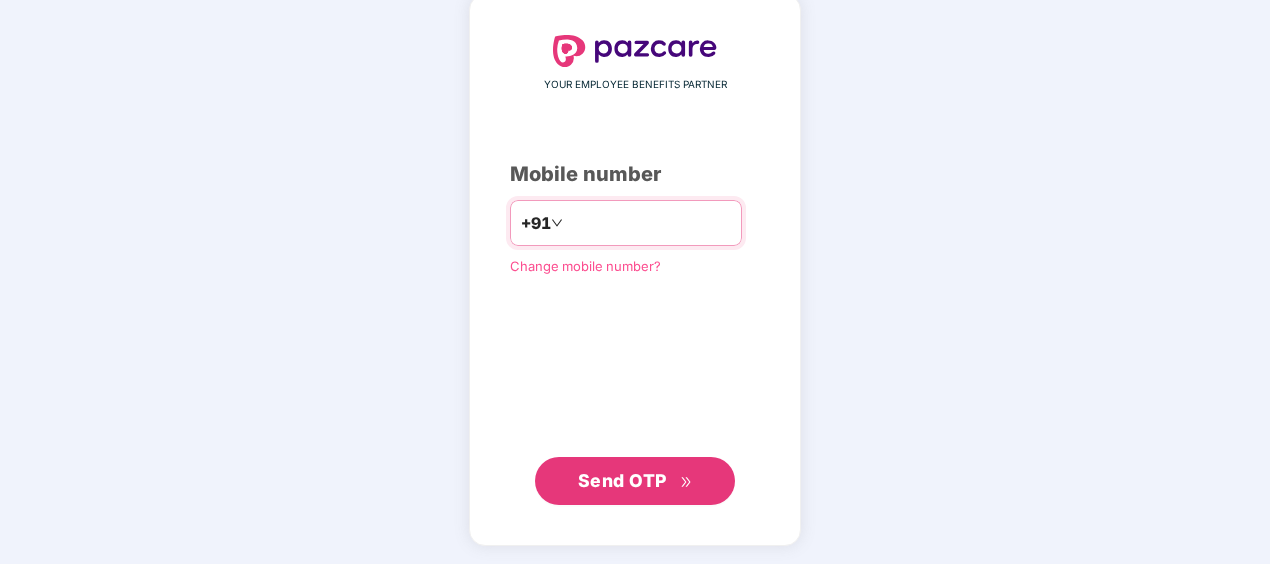 click at bounding box center (649, 223) 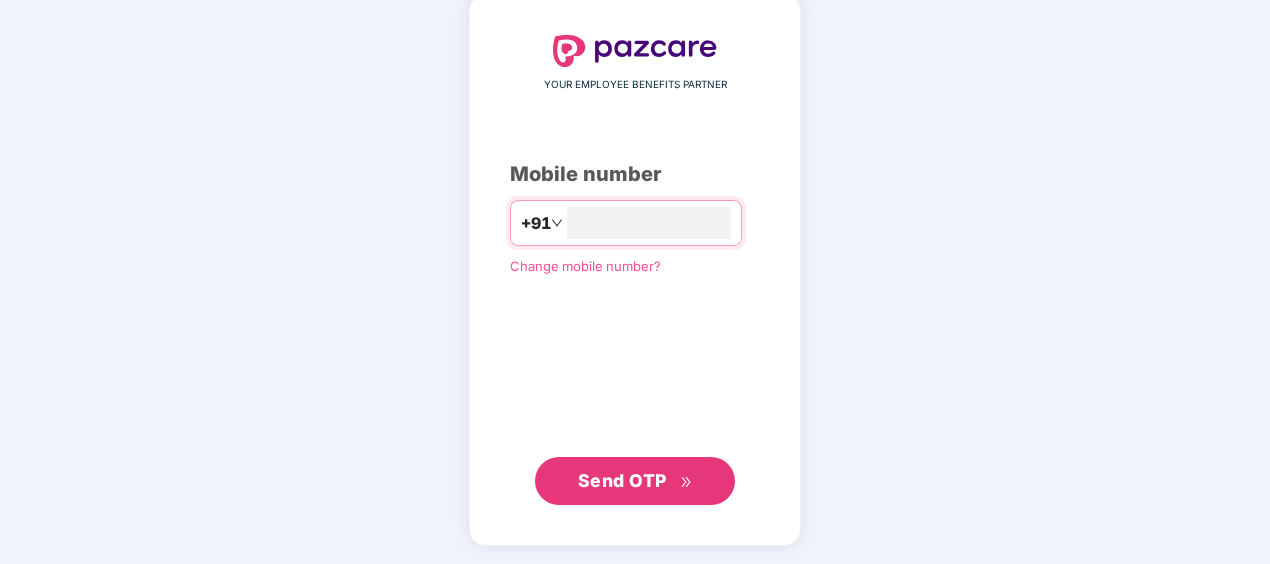 type on "**********" 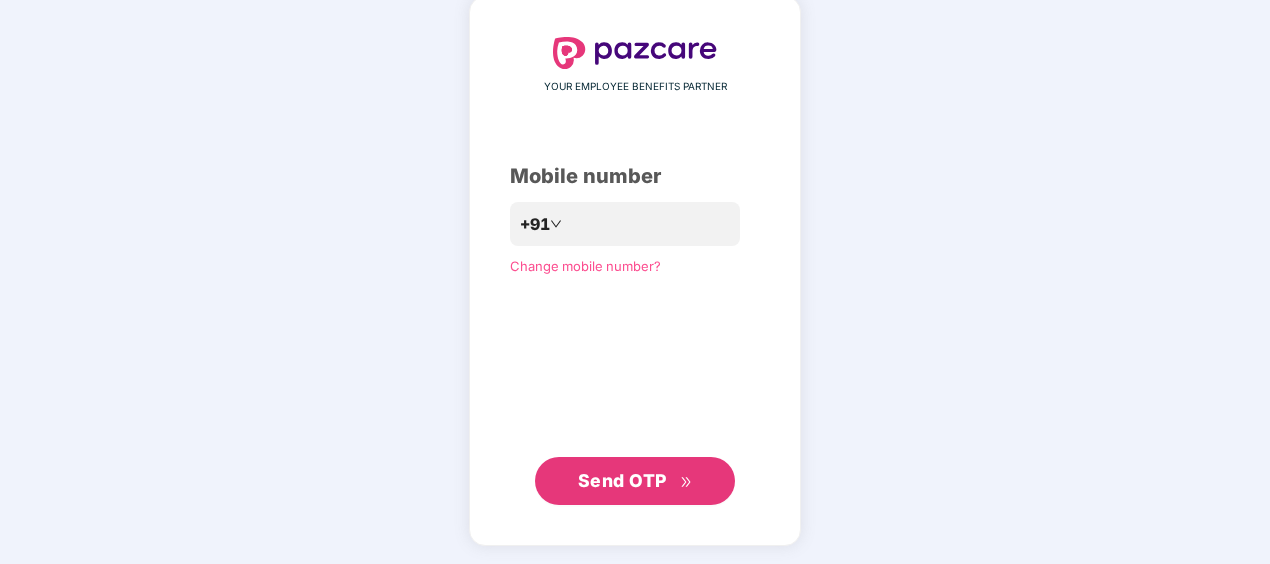click on "Send OTP" at bounding box center (622, 480) 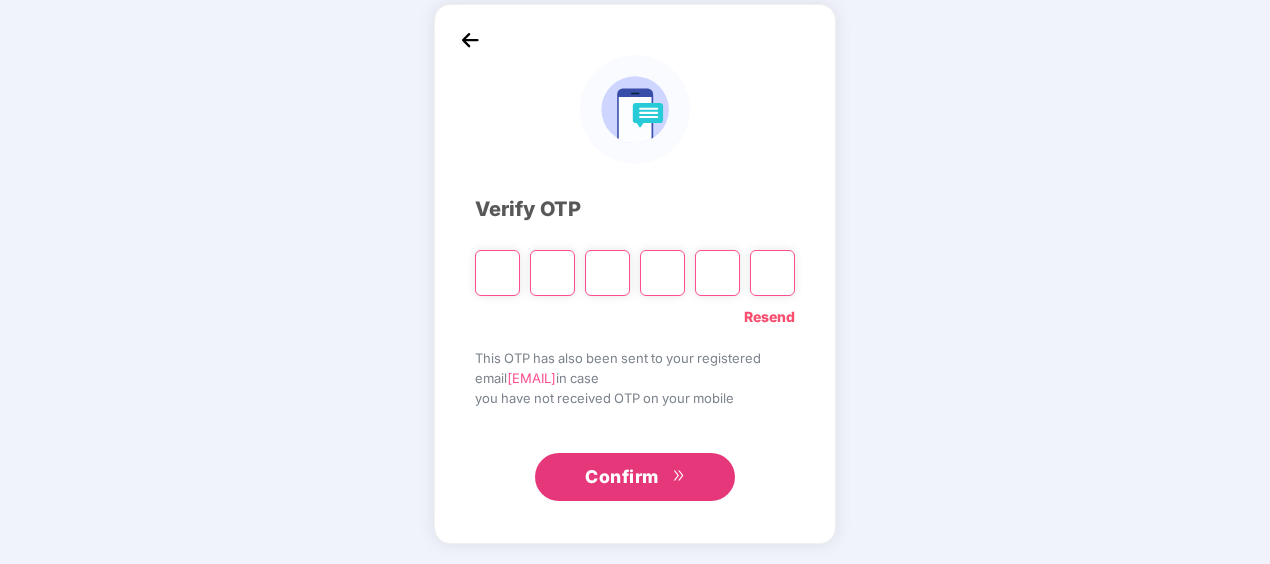 scroll, scrollTop: 88, scrollLeft: 0, axis: vertical 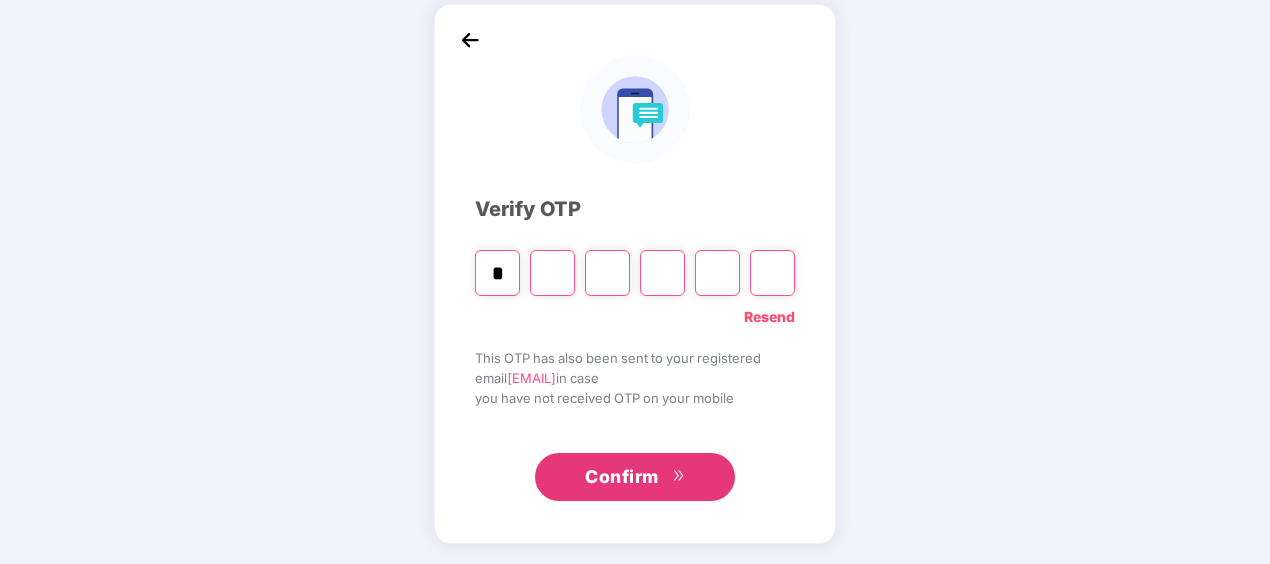 type on "*" 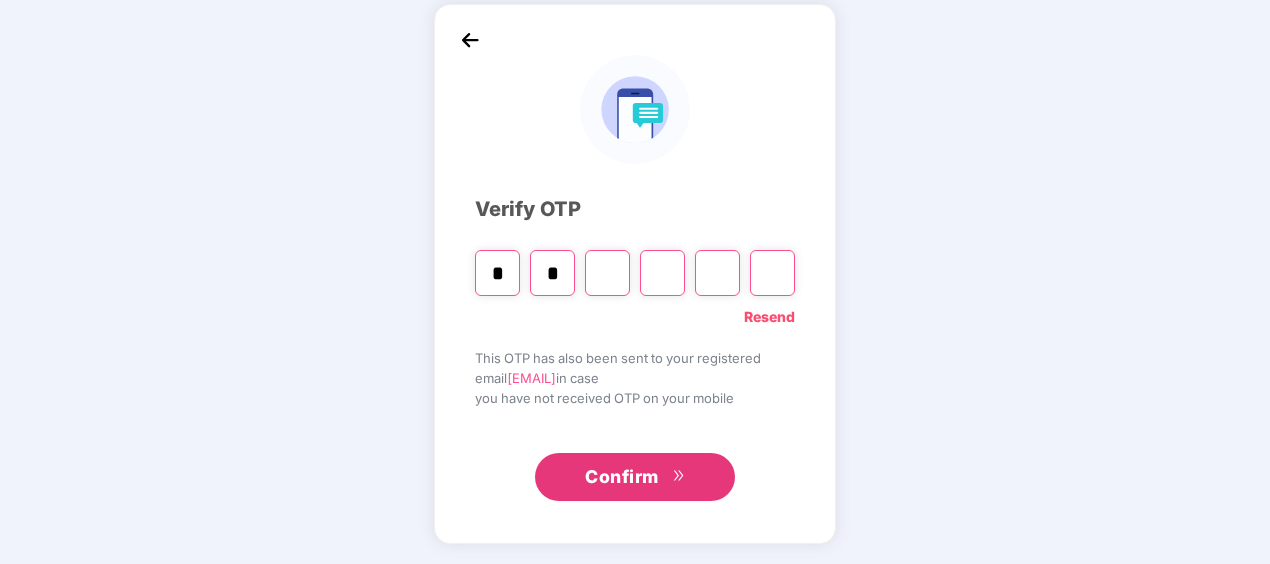 type on "*" 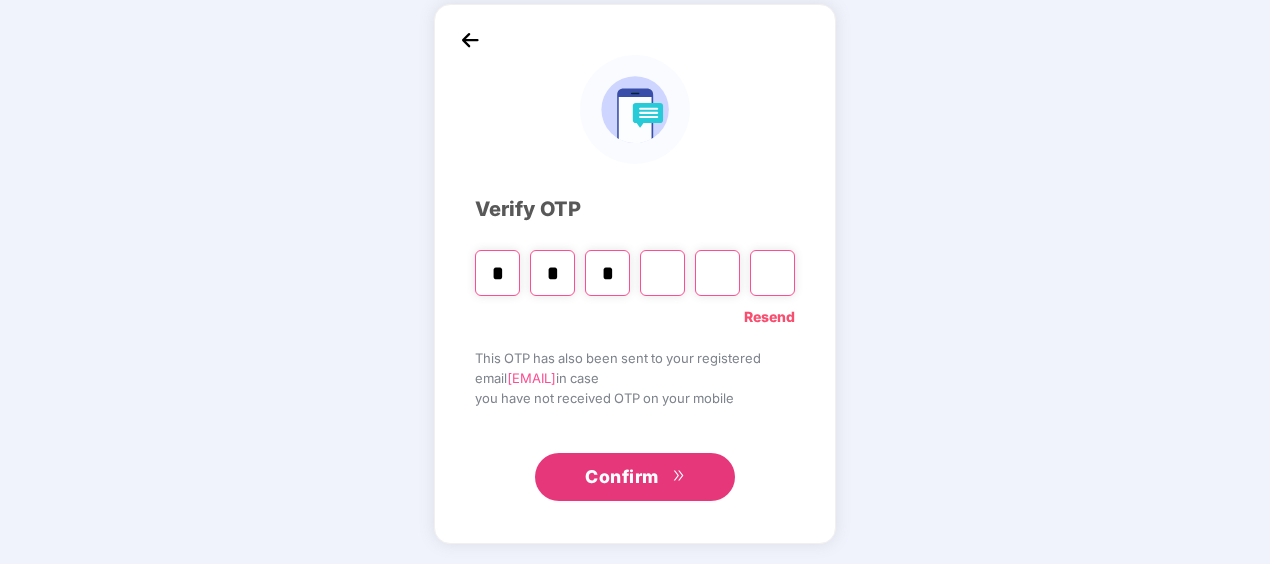 type on "*" 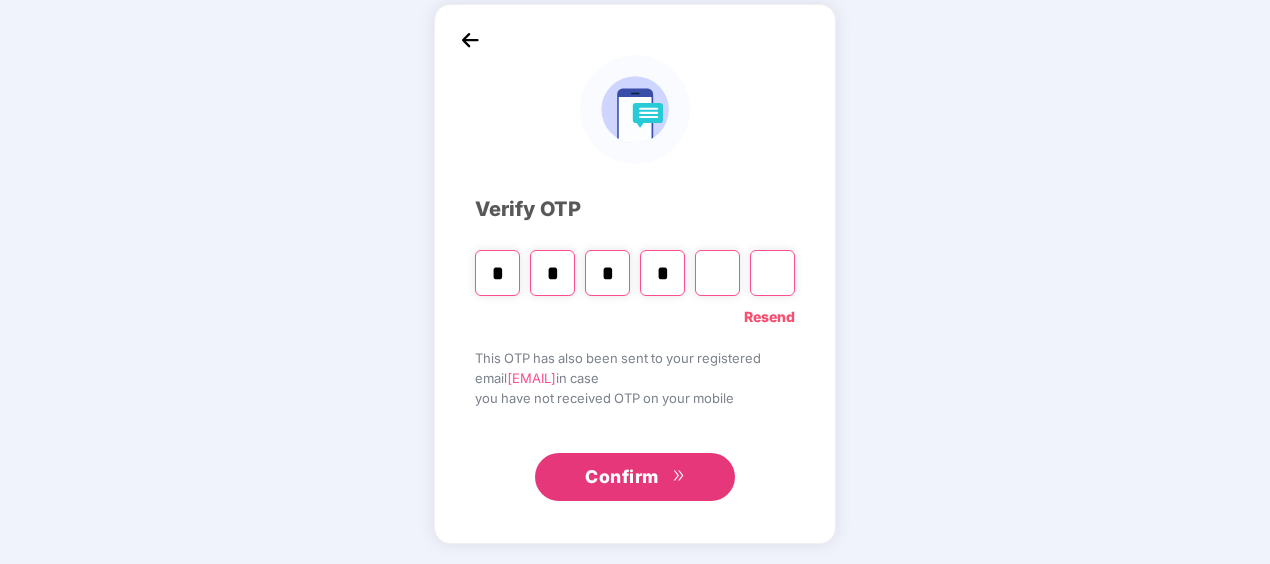 type on "*" 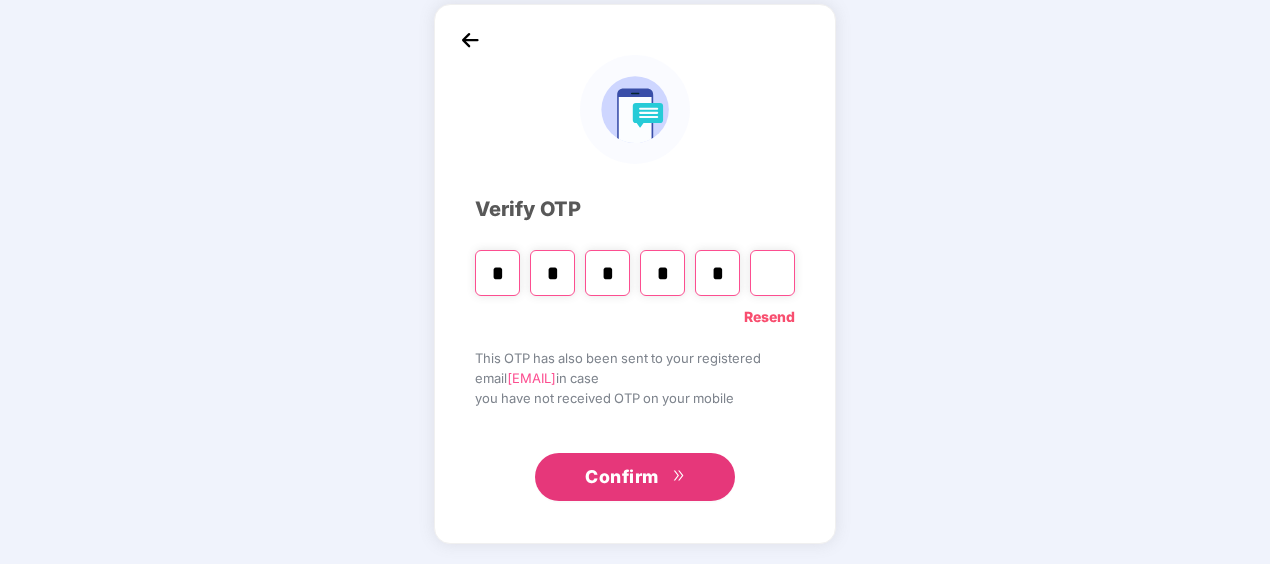 type on "*" 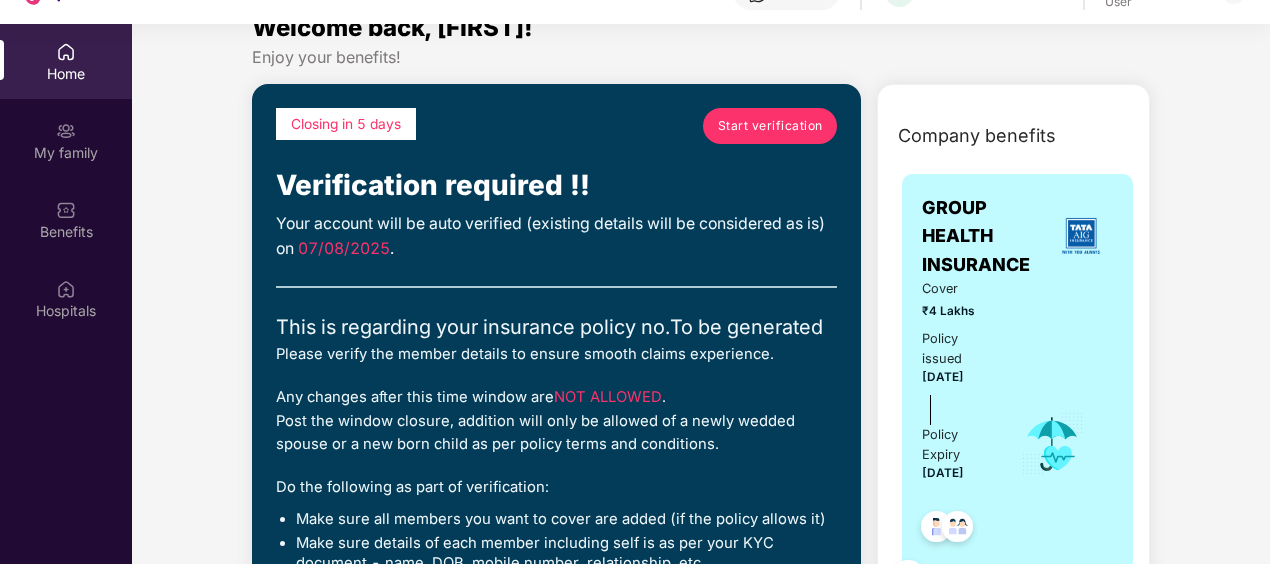 scroll, scrollTop: 0, scrollLeft: 0, axis: both 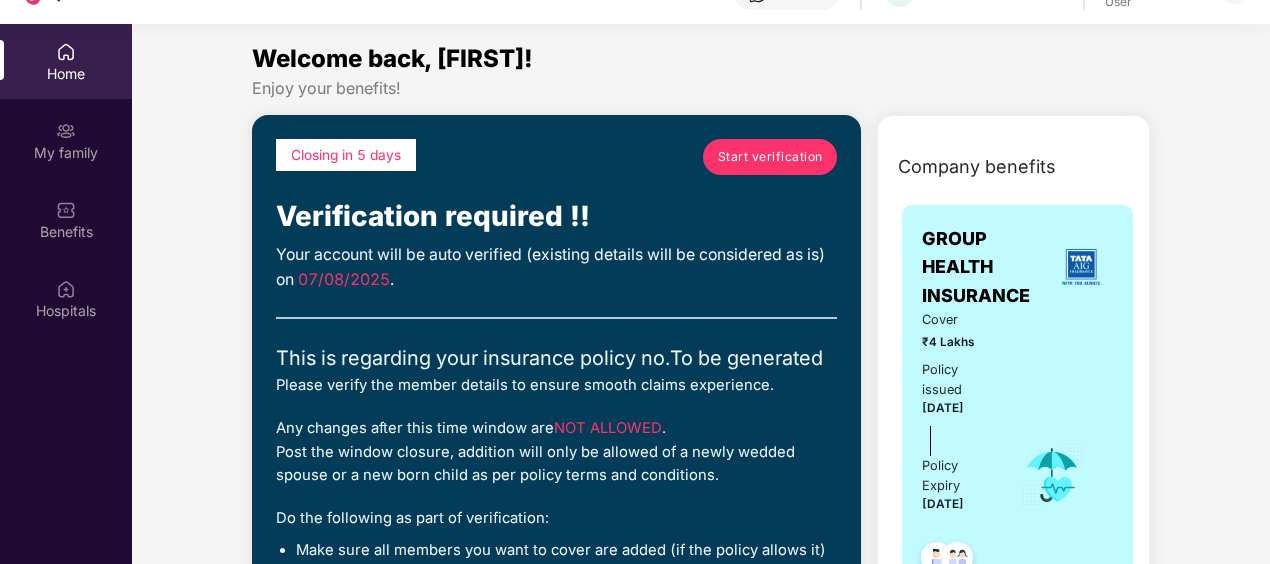 click on "Start verification" at bounding box center [770, 156] 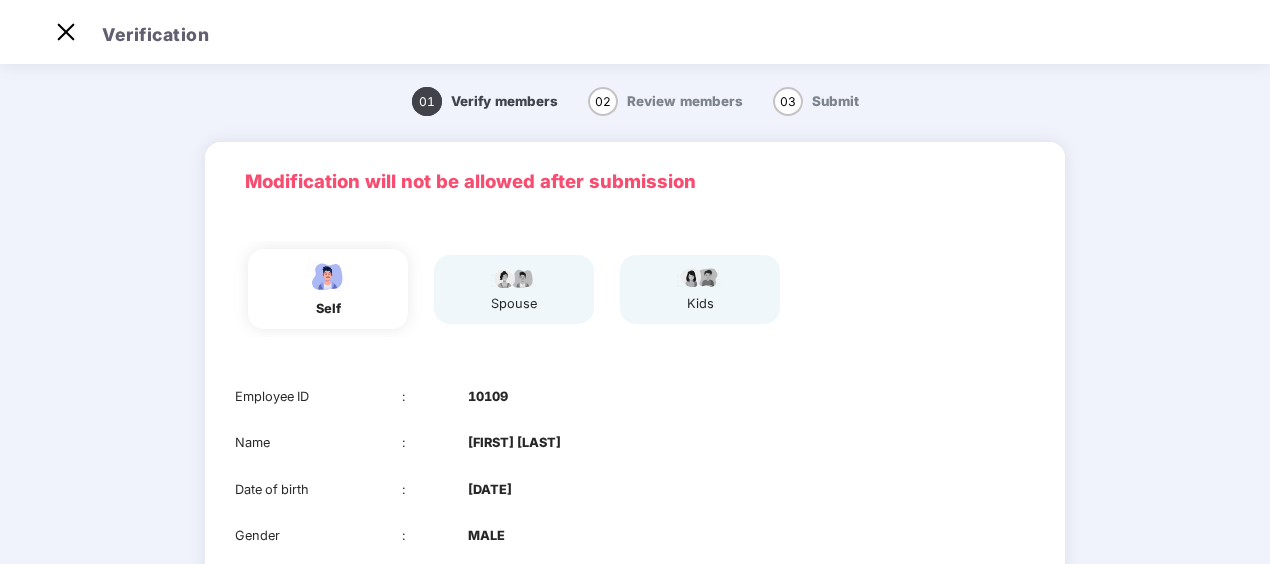 scroll, scrollTop: 24, scrollLeft: 0, axis: vertical 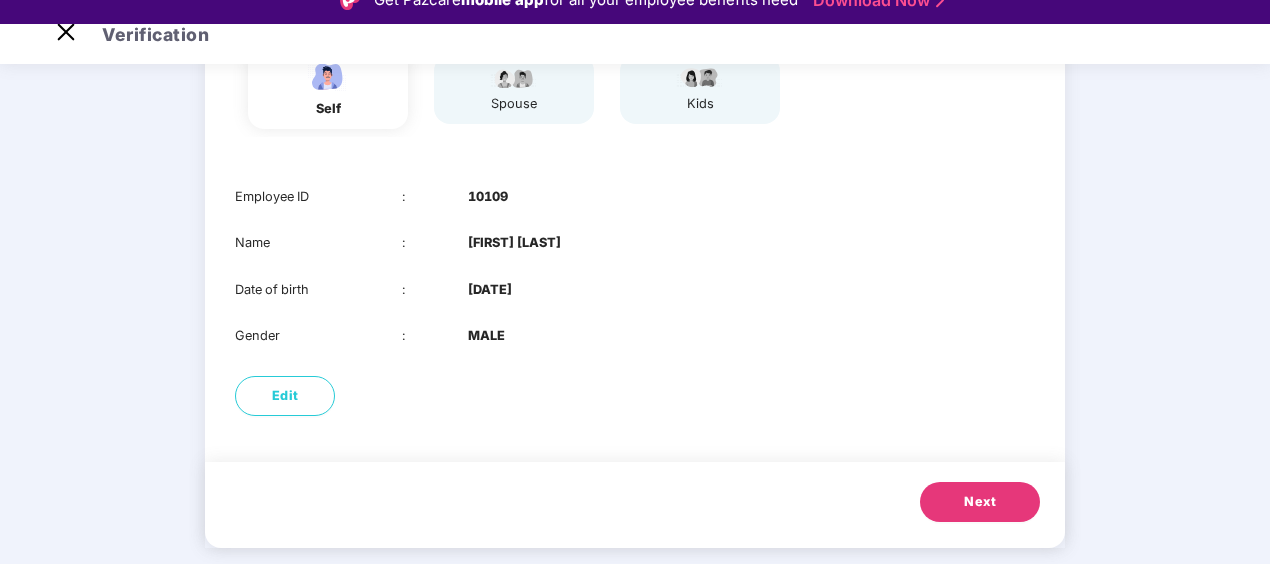 click on "Next" at bounding box center (980, 502) 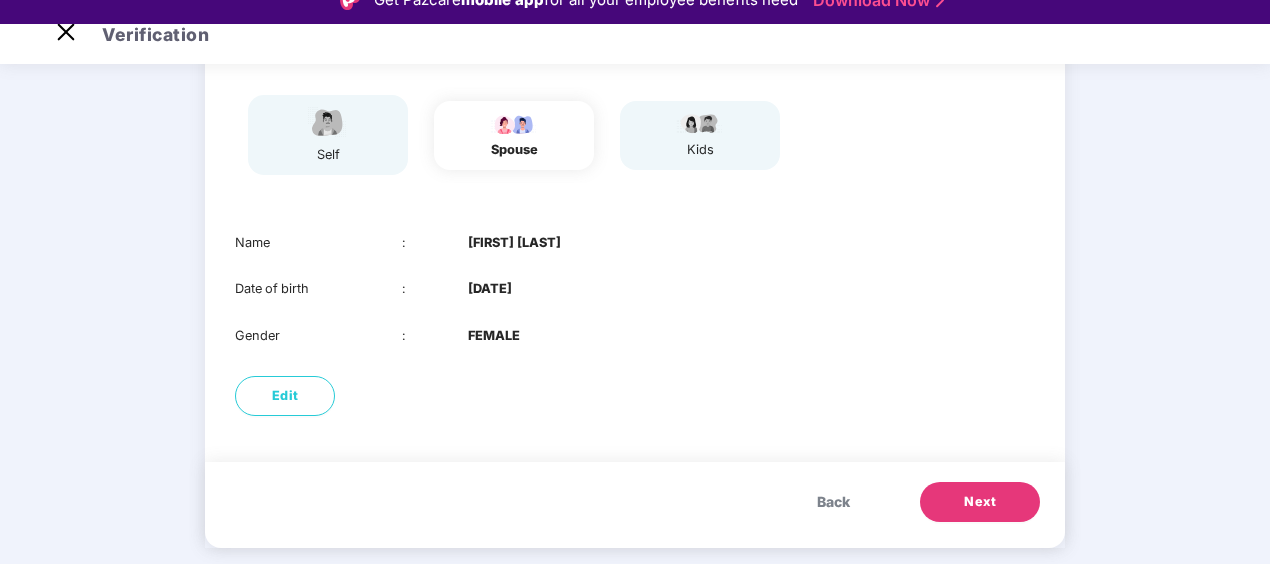 scroll, scrollTop: 48, scrollLeft: 0, axis: vertical 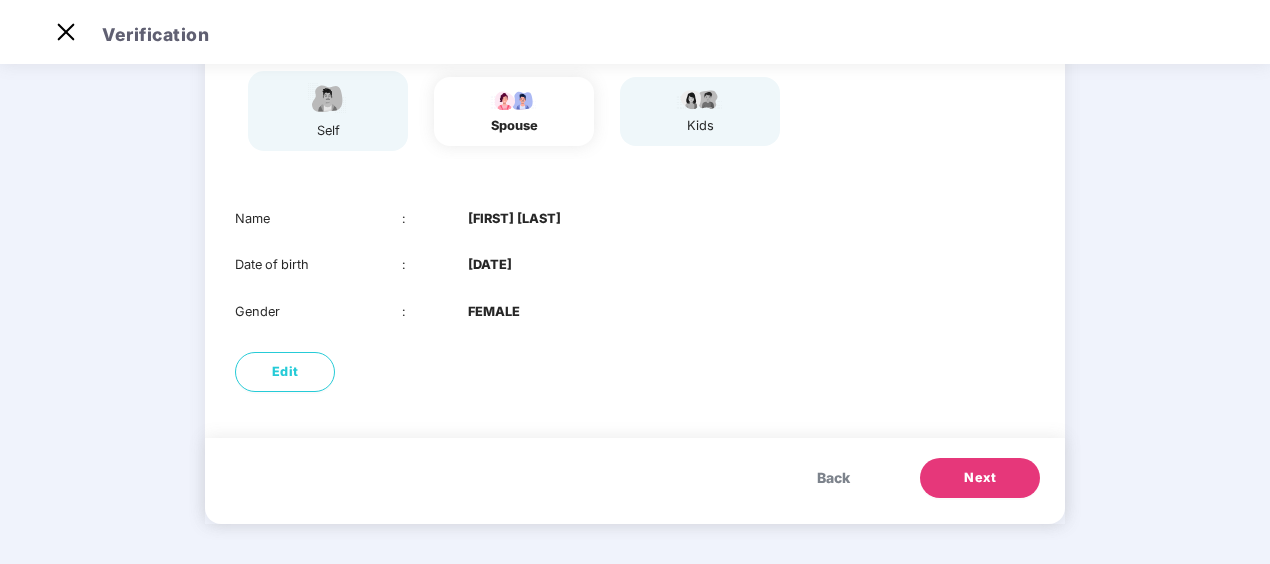 click on "Next" at bounding box center (980, 478) 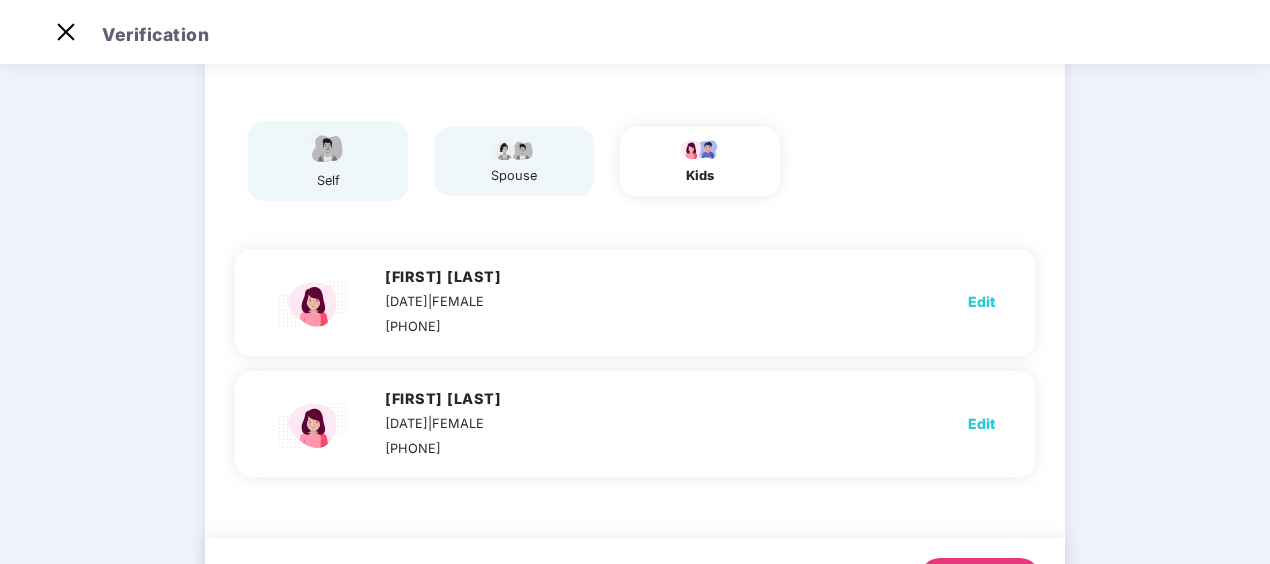 scroll, scrollTop: 228, scrollLeft: 0, axis: vertical 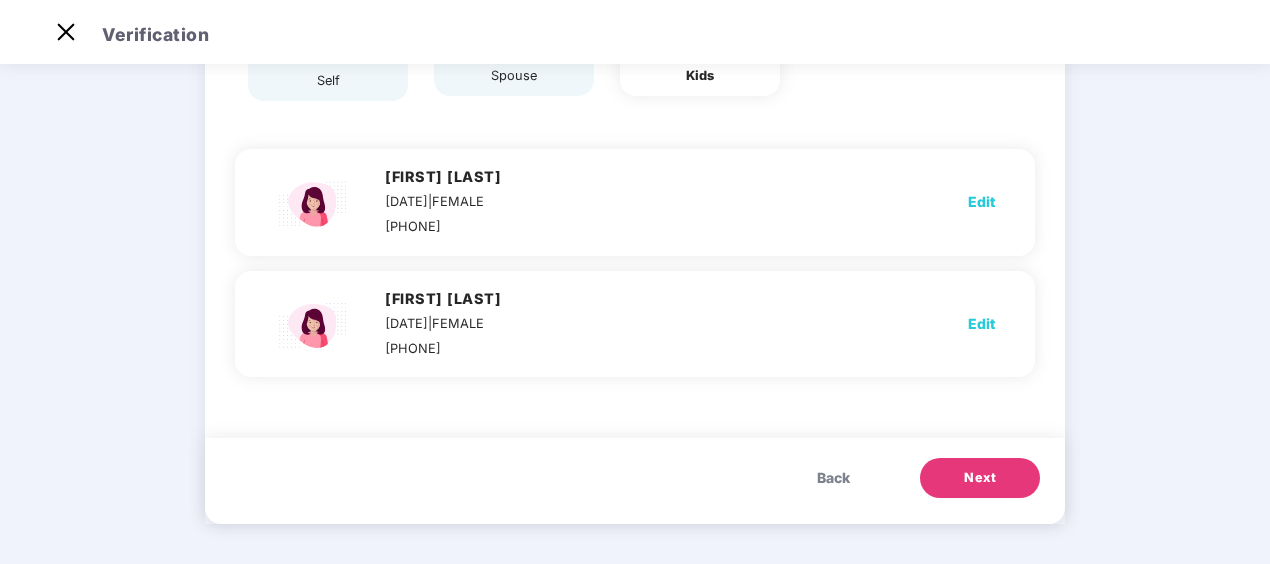 click on "Next" at bounding box center [980, 478] 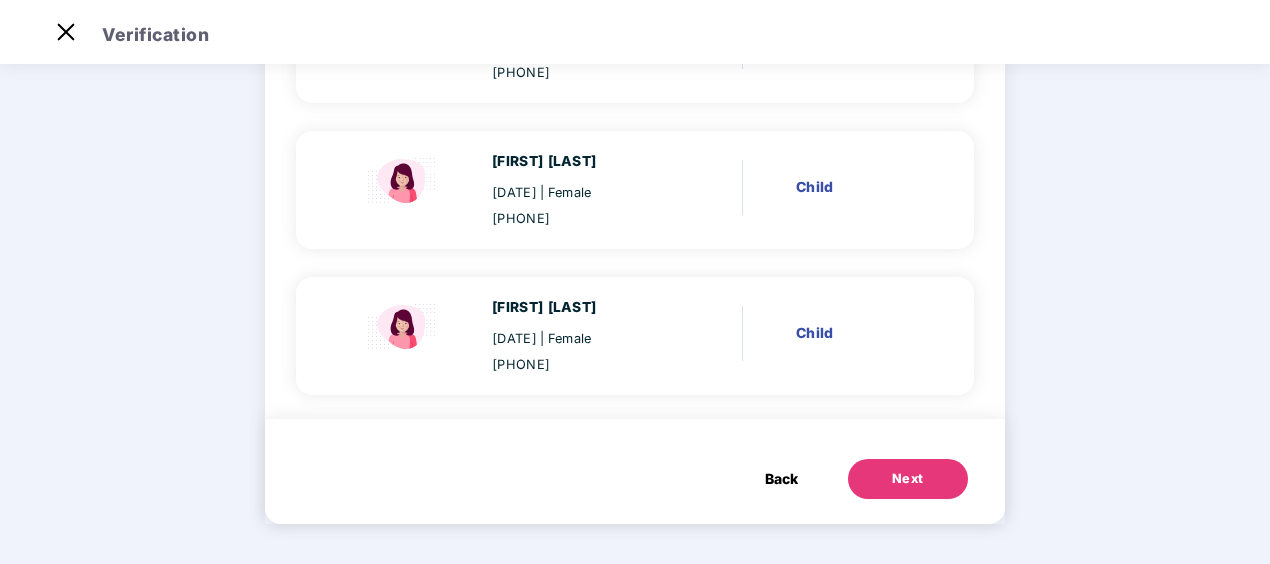 scroll, scrollTop: 467, scrollLeft: 0, axis: vertical 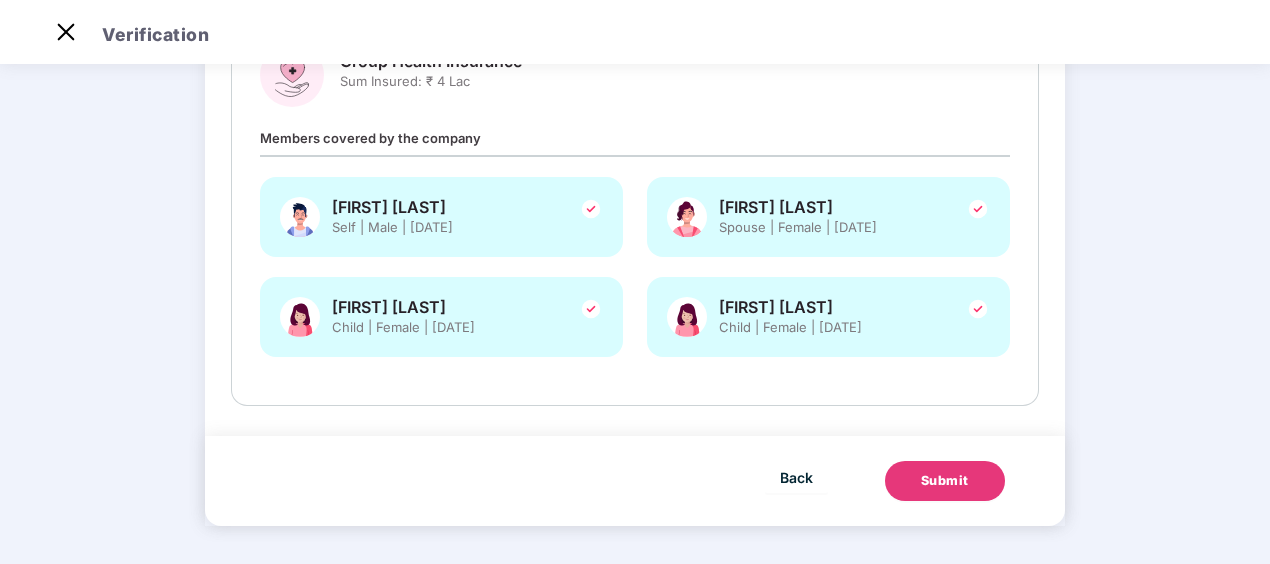 click on "Submit" at bounding box center [945, 481] 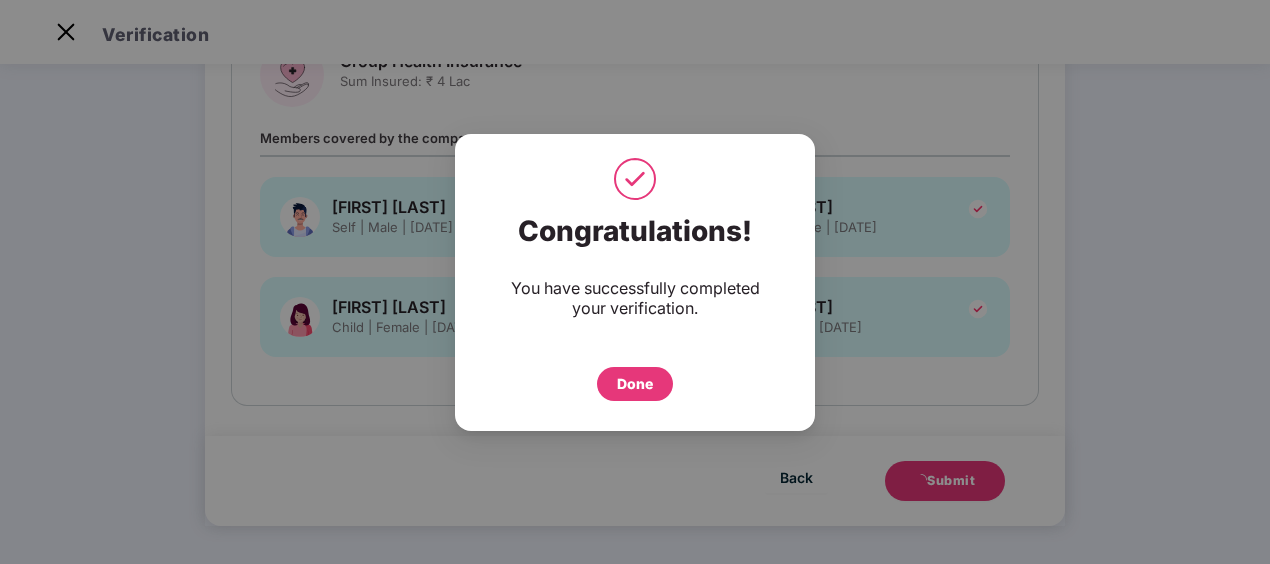 click on "Done" at bounding box center [635, 384] 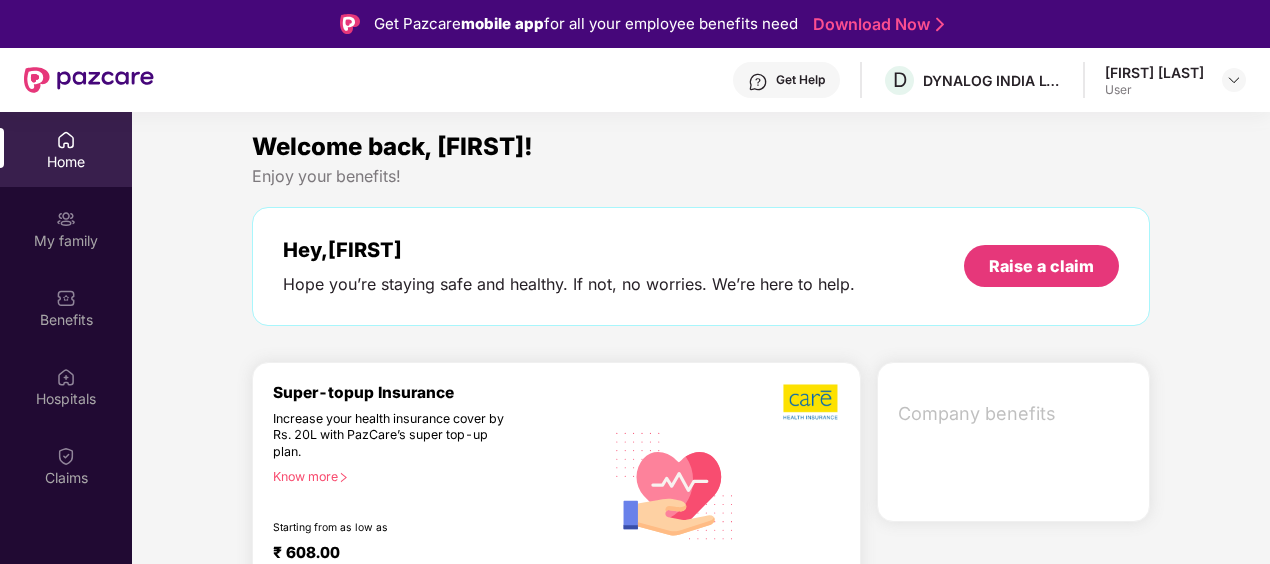 scroll, scrollTop: 0, scrollLeft: 0, axis: both 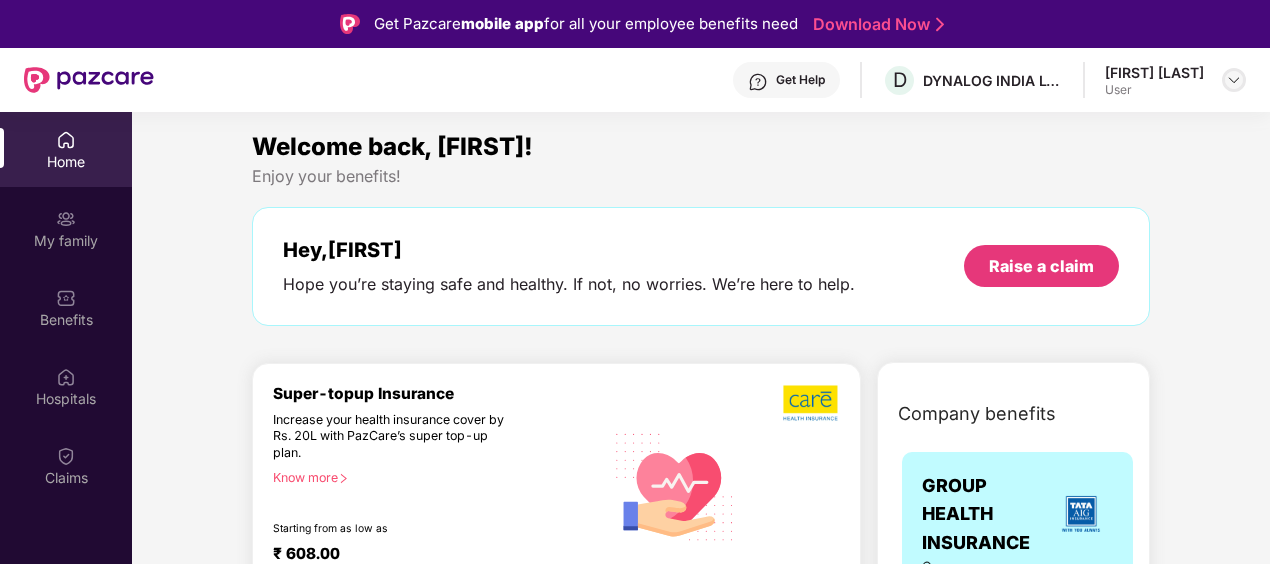 click at bounding box center [1234, 80] 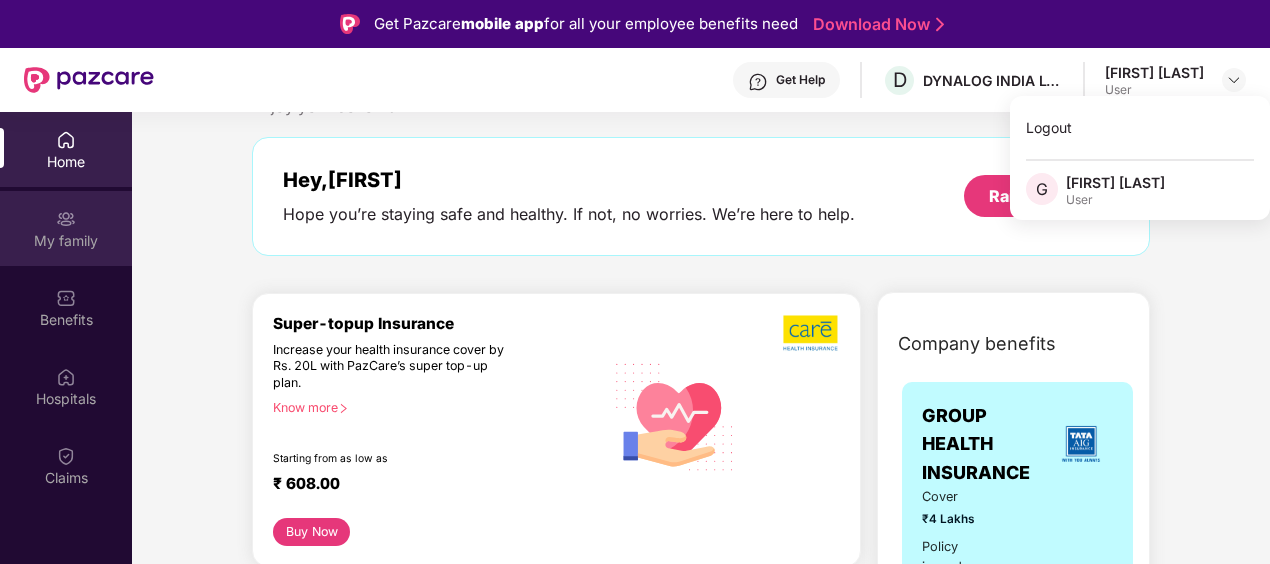scroll, scrollTop: 100, scrollLeft: 0, axis: vertical 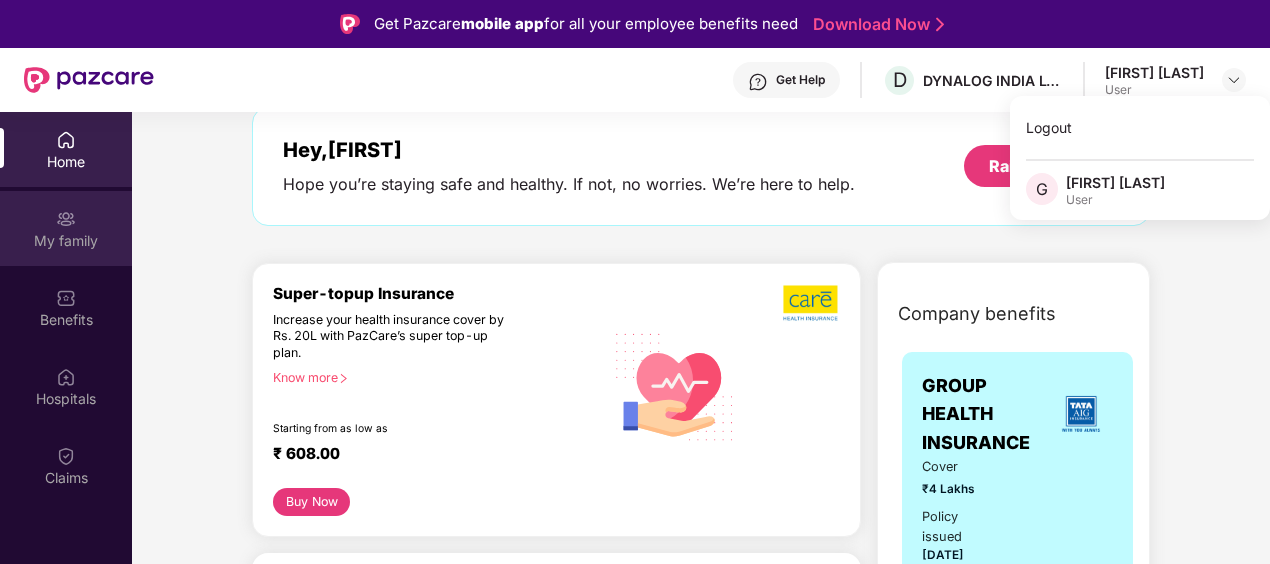 click on "My family" at bounding box center [66, 228] 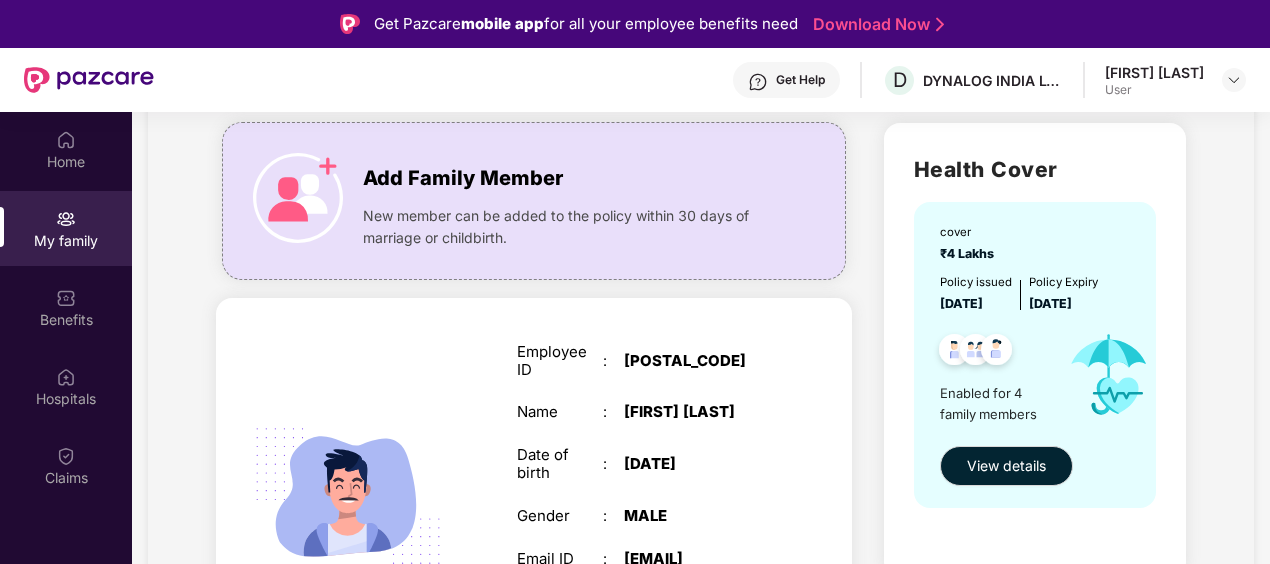 scroll, scrollTop: 100, scrollLeft: 0, axis: vertical 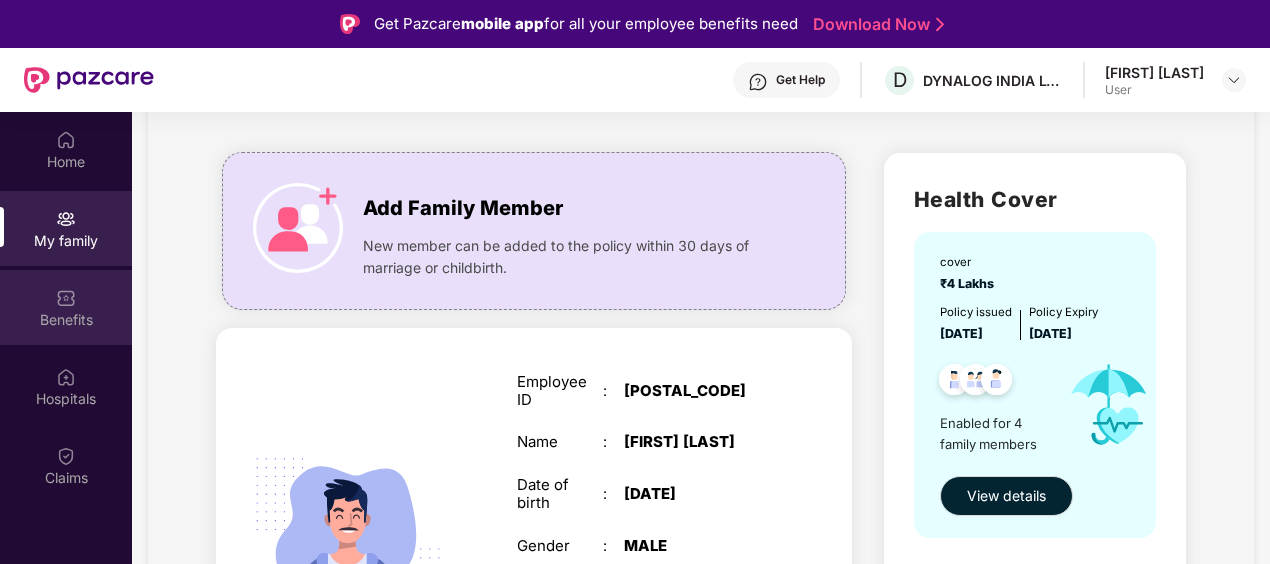 click on "Benefits" at bounding box center [66, 320] 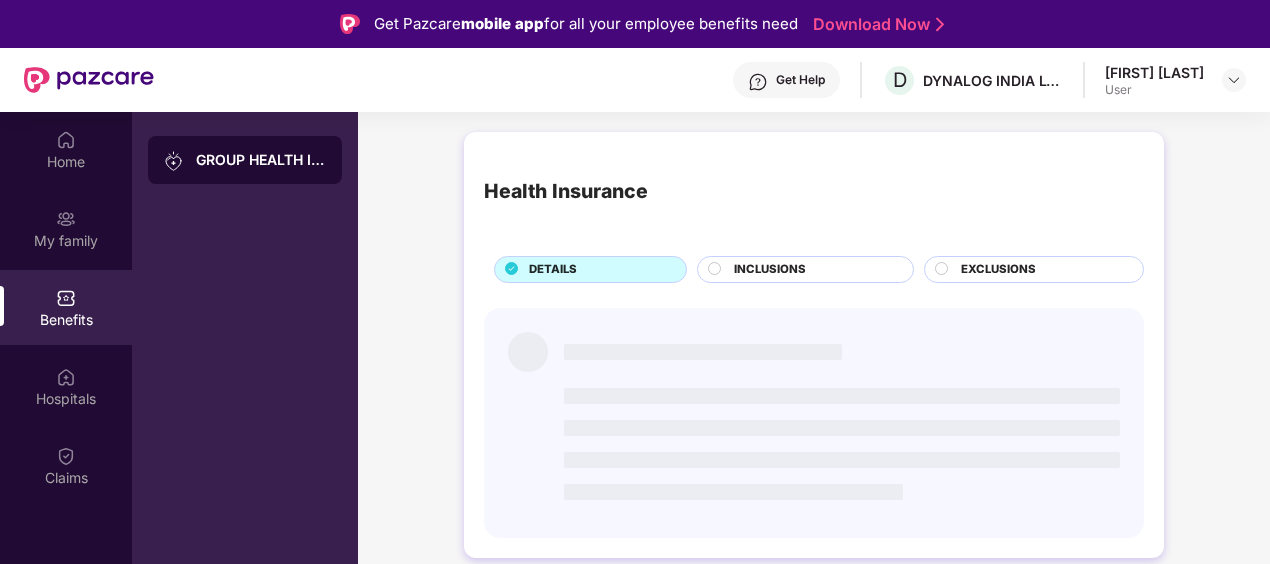 scroll, scrollTop: 0, scrollLeft: 0, axis: both 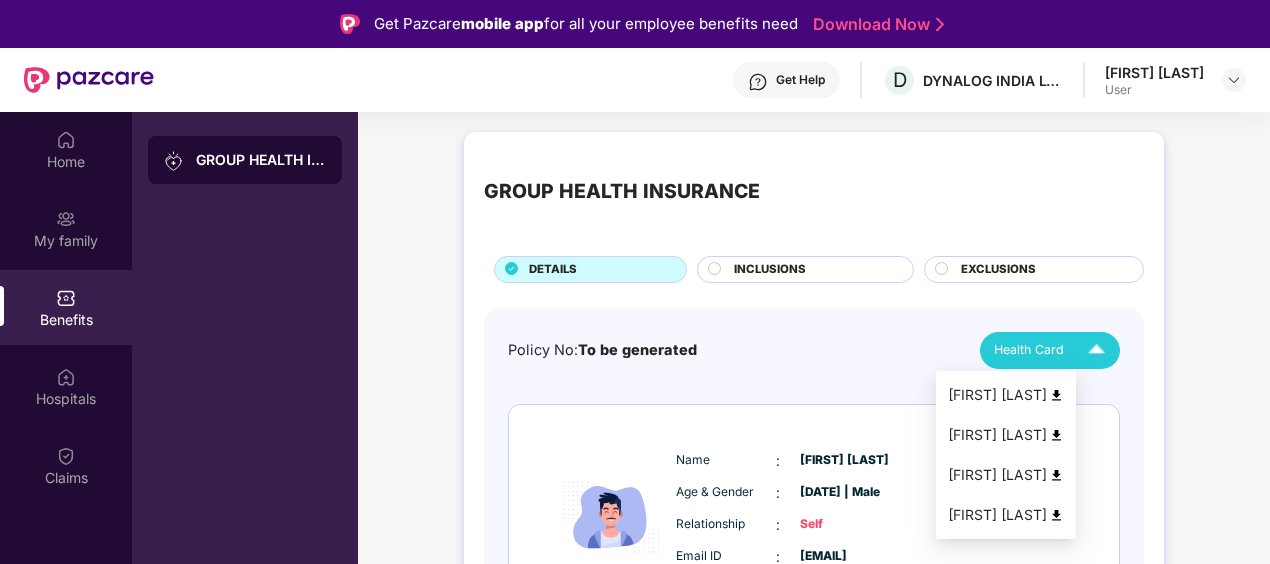 click at bounding box center [1056, 395] 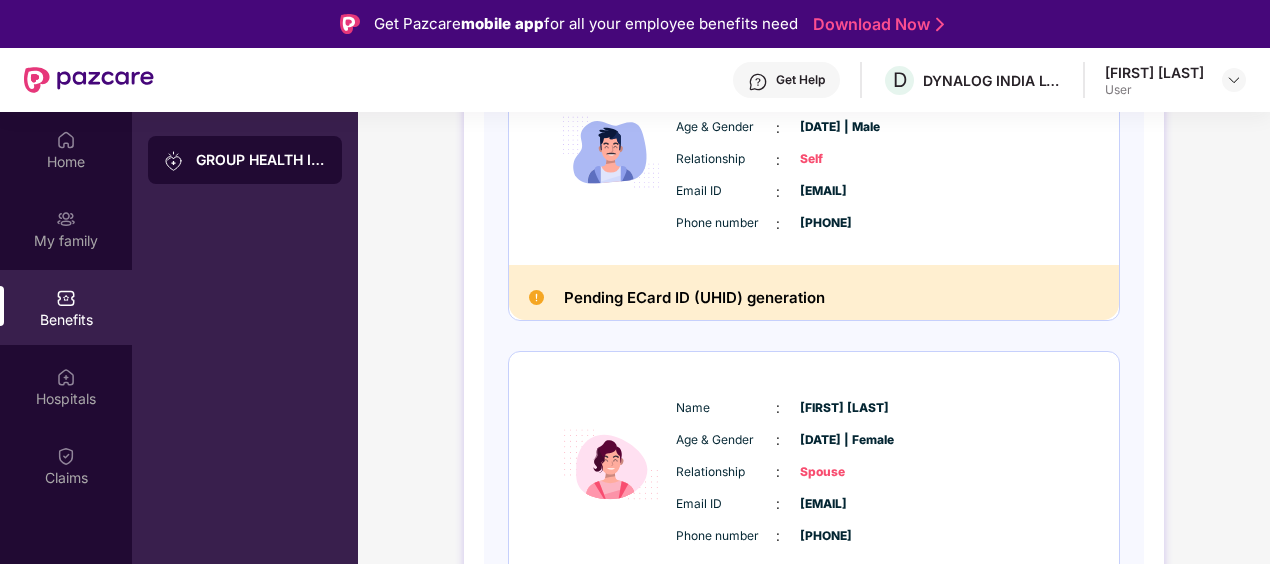scroll, scrollTop: 200, scrollLeft: 0, axis: vertical 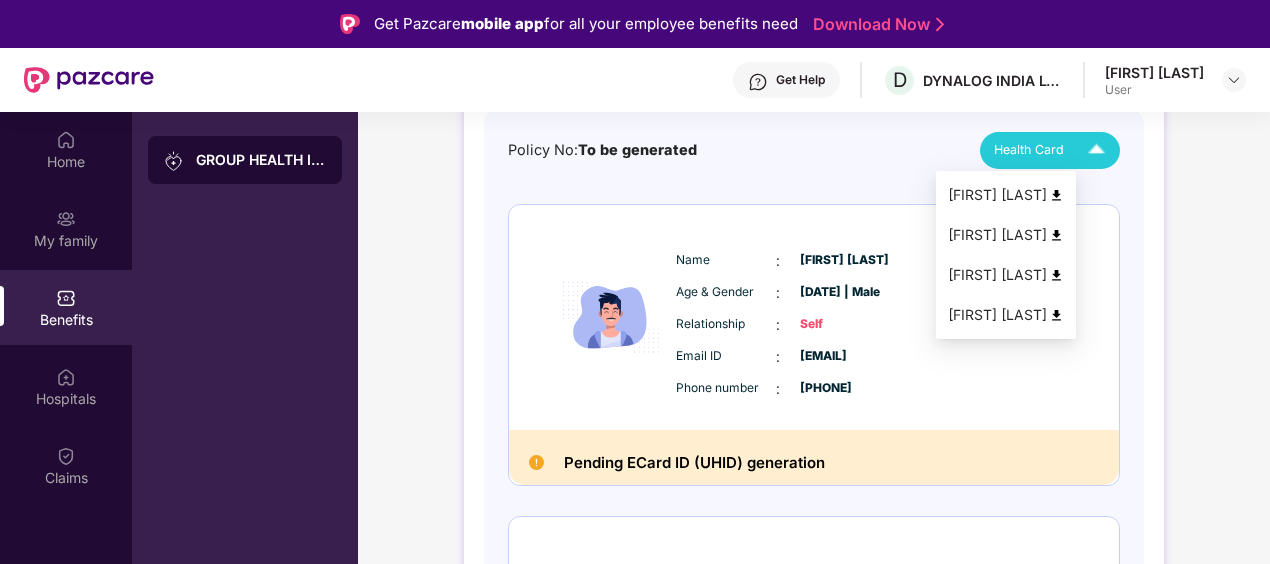click at bounding box center [1056, 235] 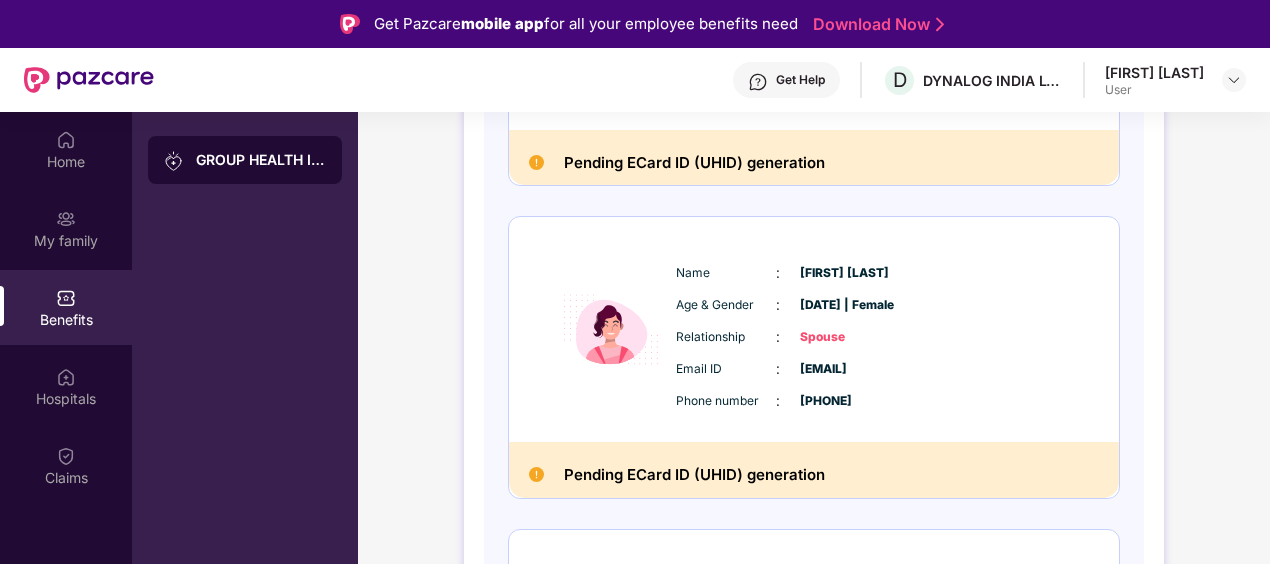 scroll, scrollTop: 0, scrollLeft: 0, axis: both 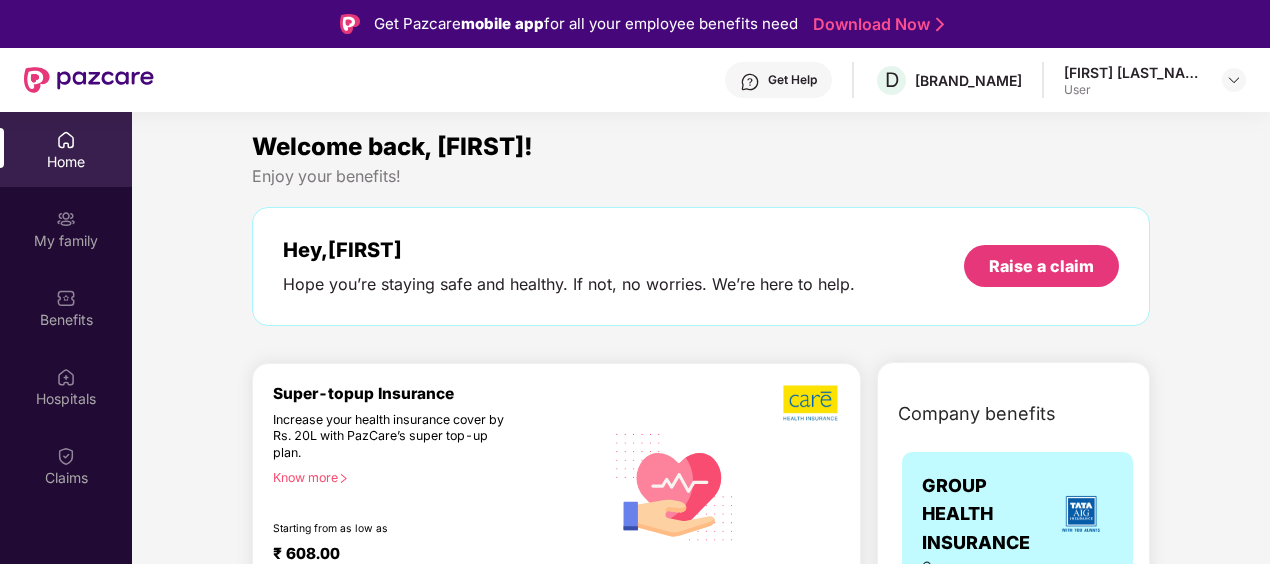 drag, startPoint x: 1115, startPoint y: 76, endPoint x: 1094, endPoint y: 78, distance: 21.095022 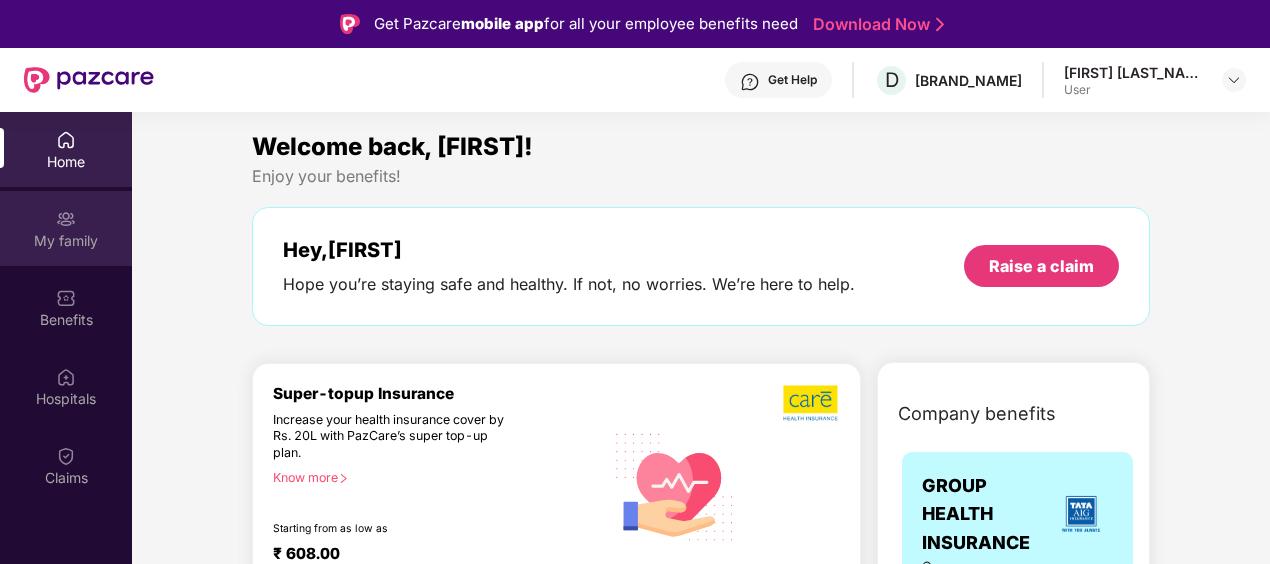 click on "My family" at bounding box center [66, 241] 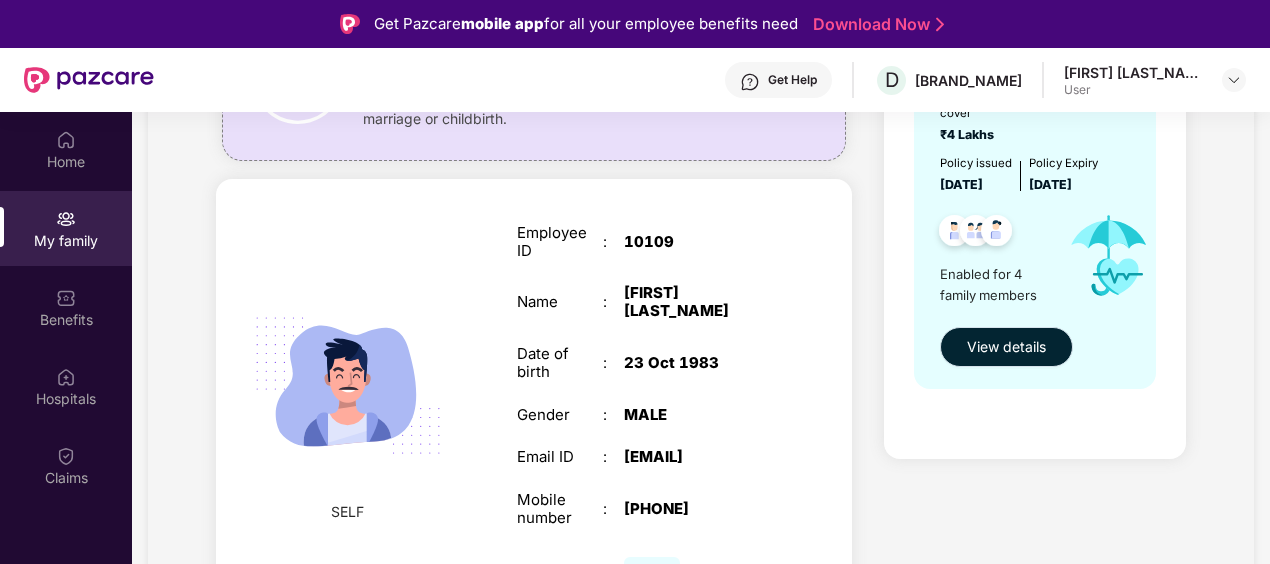 scroll, scrollTop: 200, scrollLeft: 0, axis: vertical 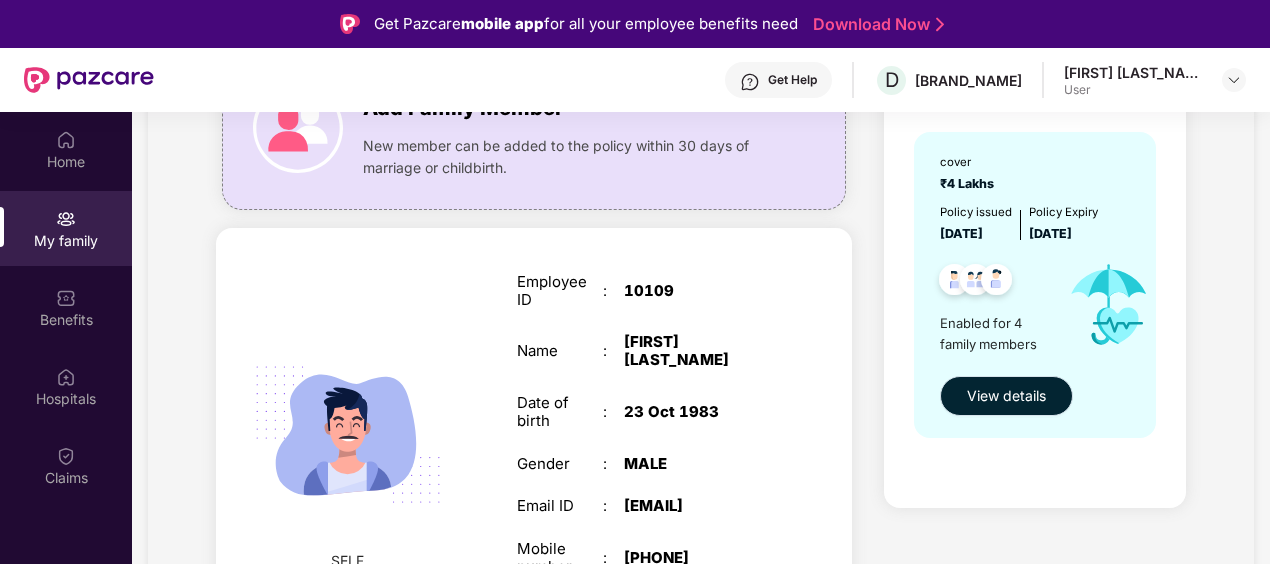 click on "View details" at bounding box center [1006, 396] 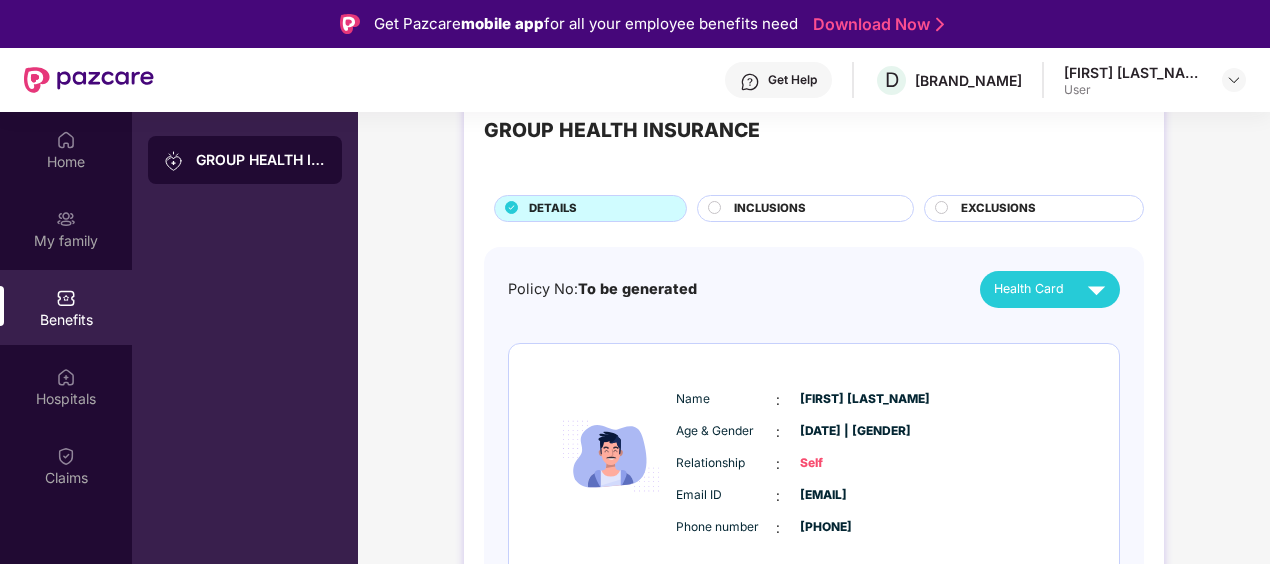 scroll, scrollTop: 200, scrollLeft: 0, axis: vertical 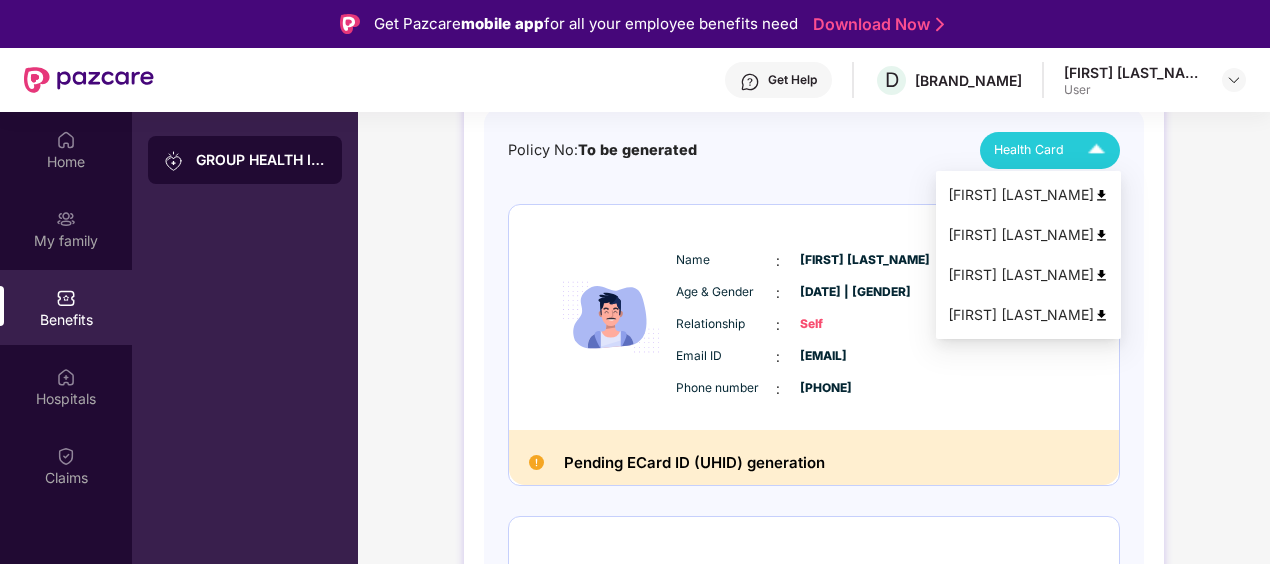 click at bounding box center (1096, 150) 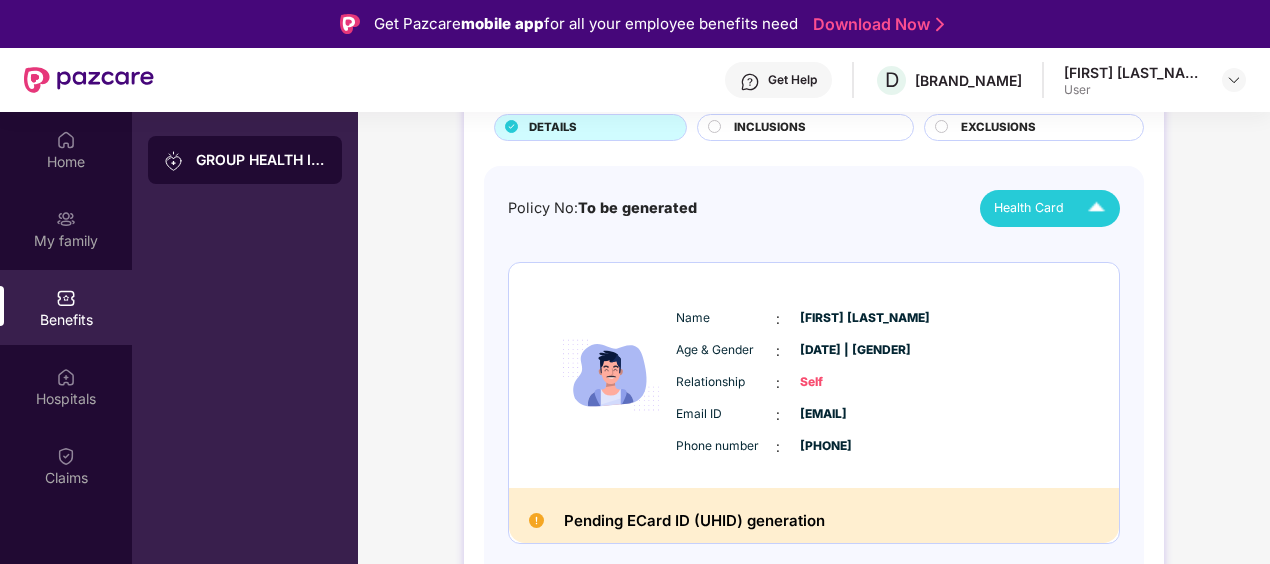 scroll, scrollTop: 0, scrollLeft: 0, axis: both 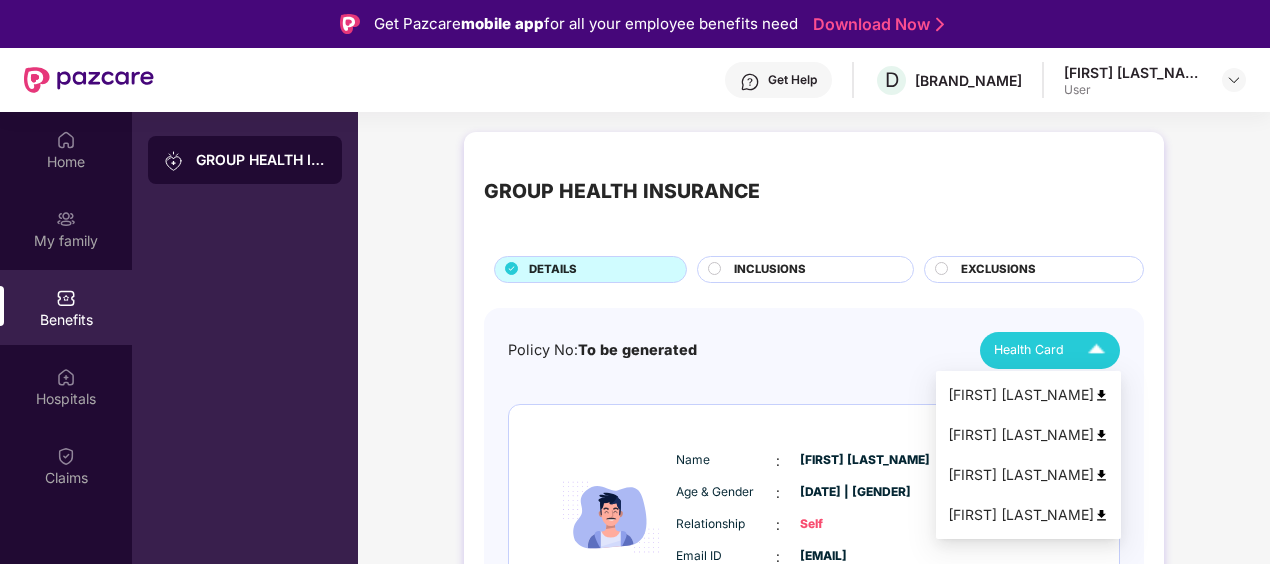 click at bounding box center (1096, 350) 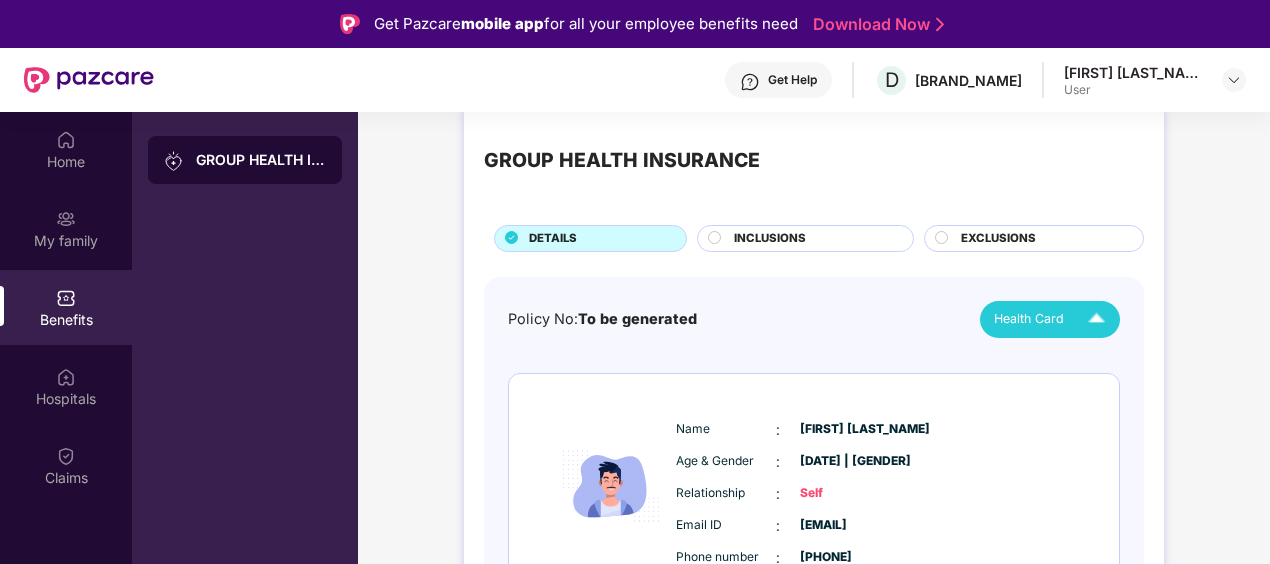 scroll, scrollTop: 0, scrollLeft: 0, axis: both 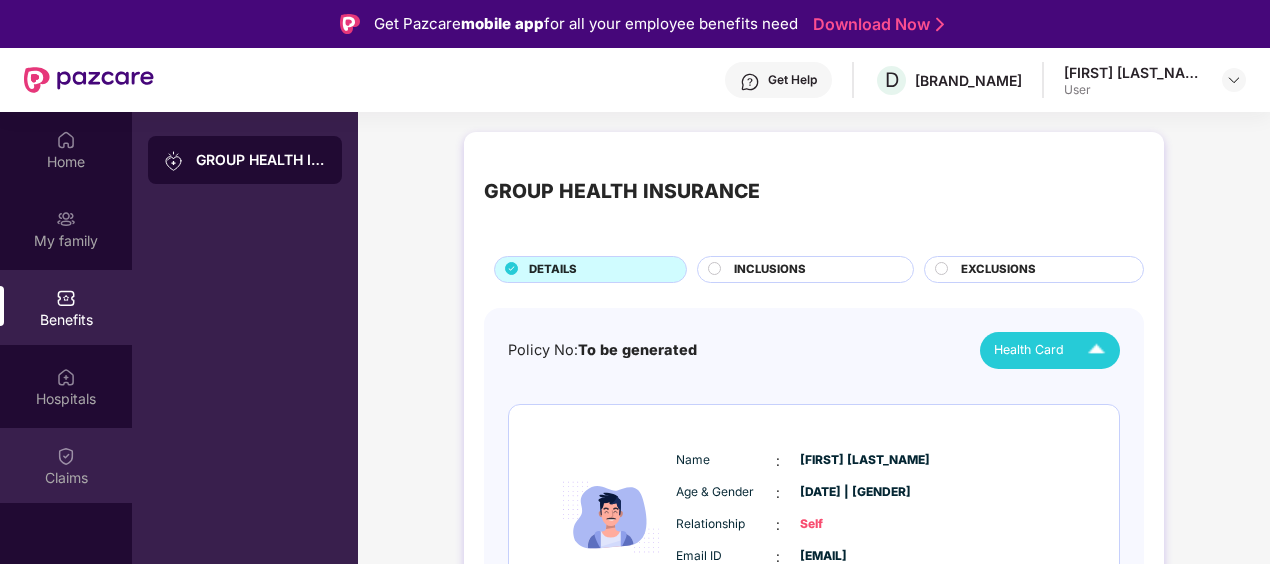 click on "Claims" at bounding box center [66, 478] 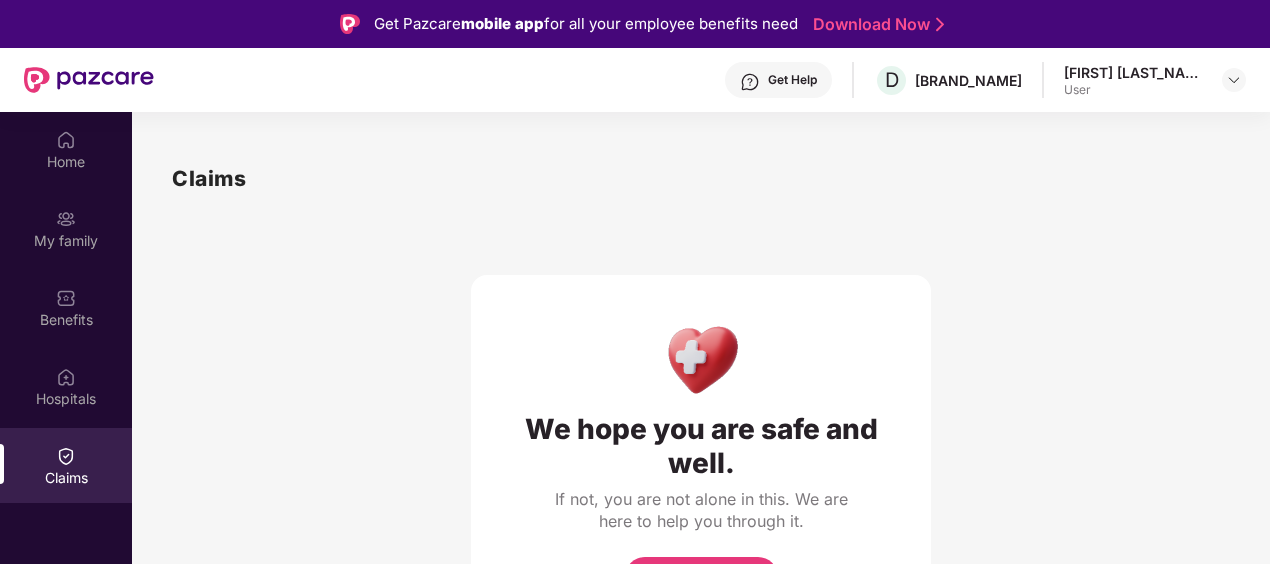 scroll, scrollTop: 7, scrollLeft: 0, axis: vertical 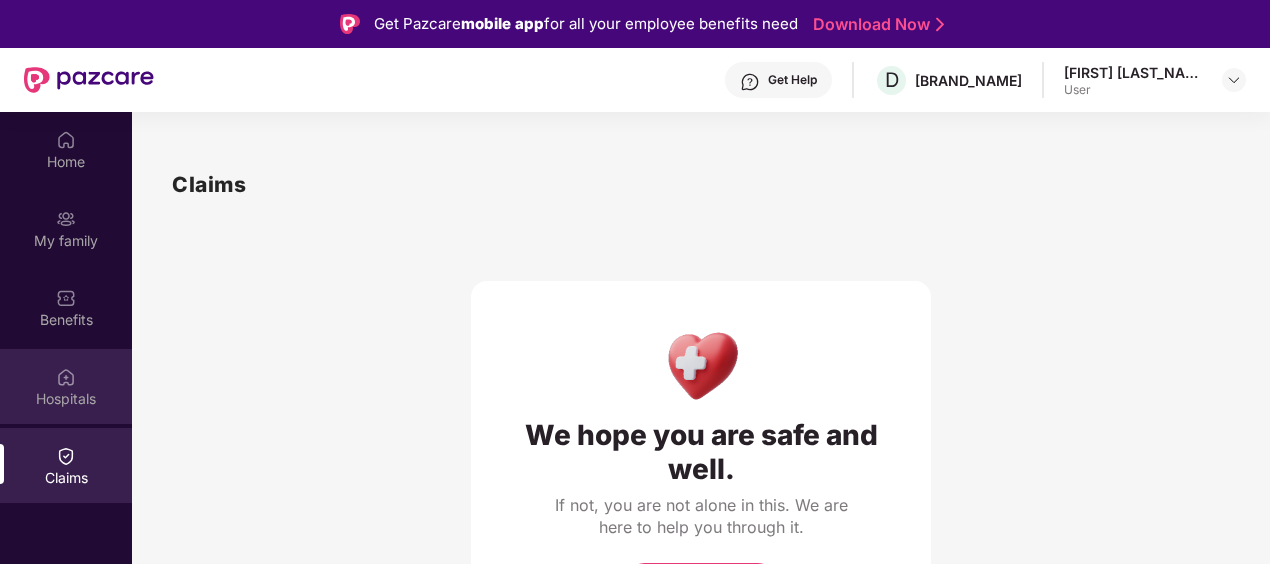 click on "Hospitals" at bounding box center (66, 386) 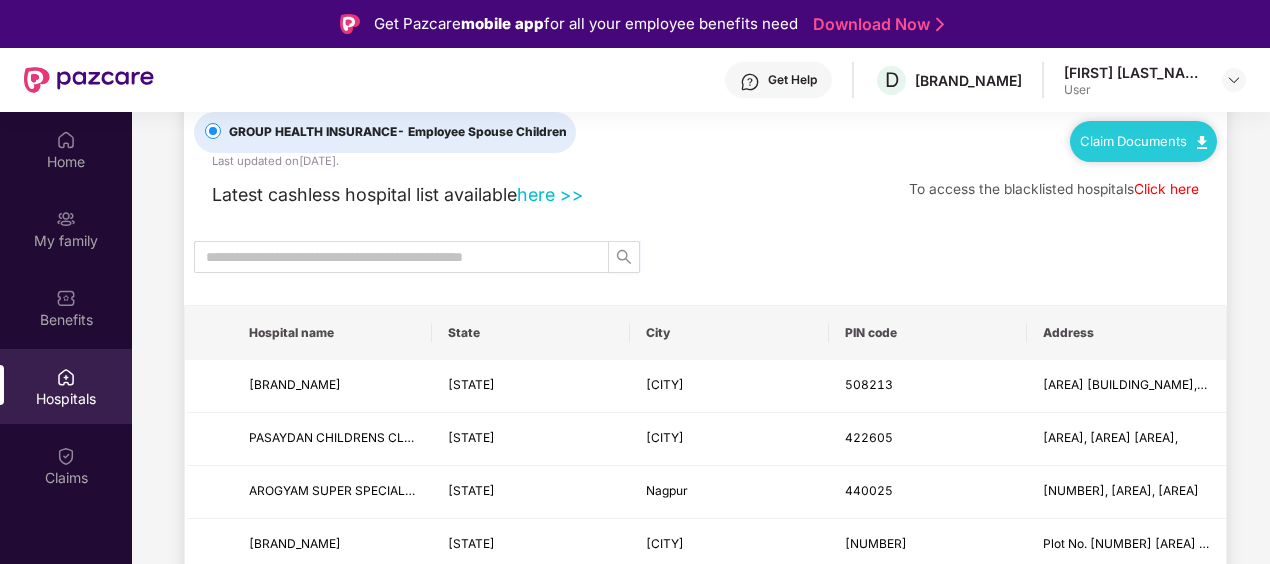 scroll, scrollTop: 0, scrollLeft: 0, axis: both 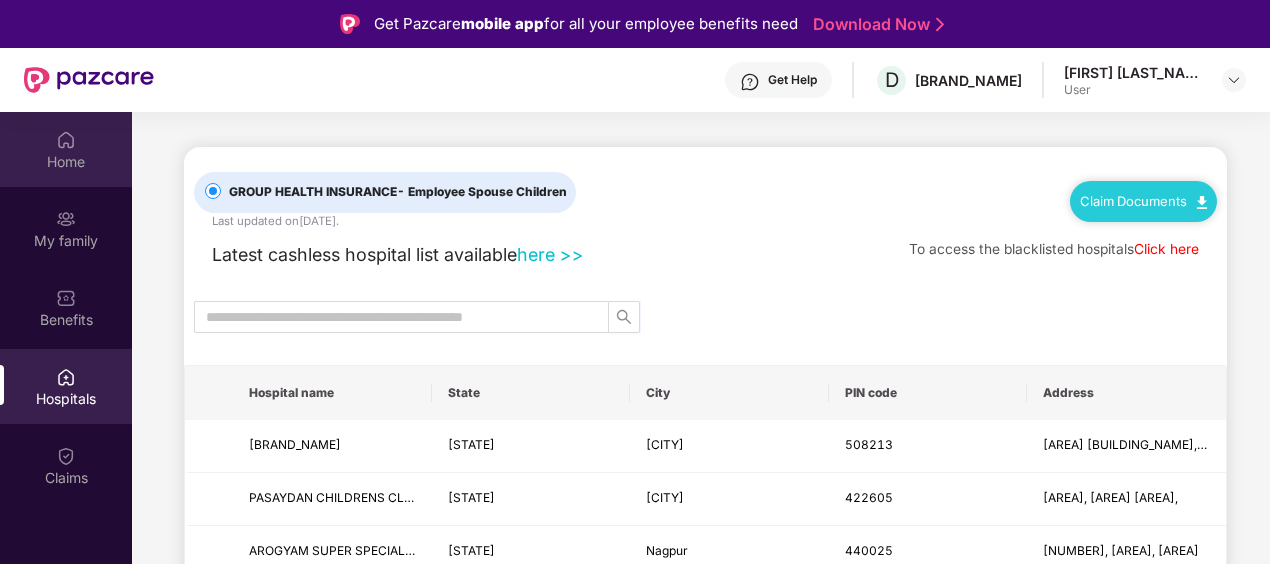 click on "Home" at bounding box center (66, 162) 